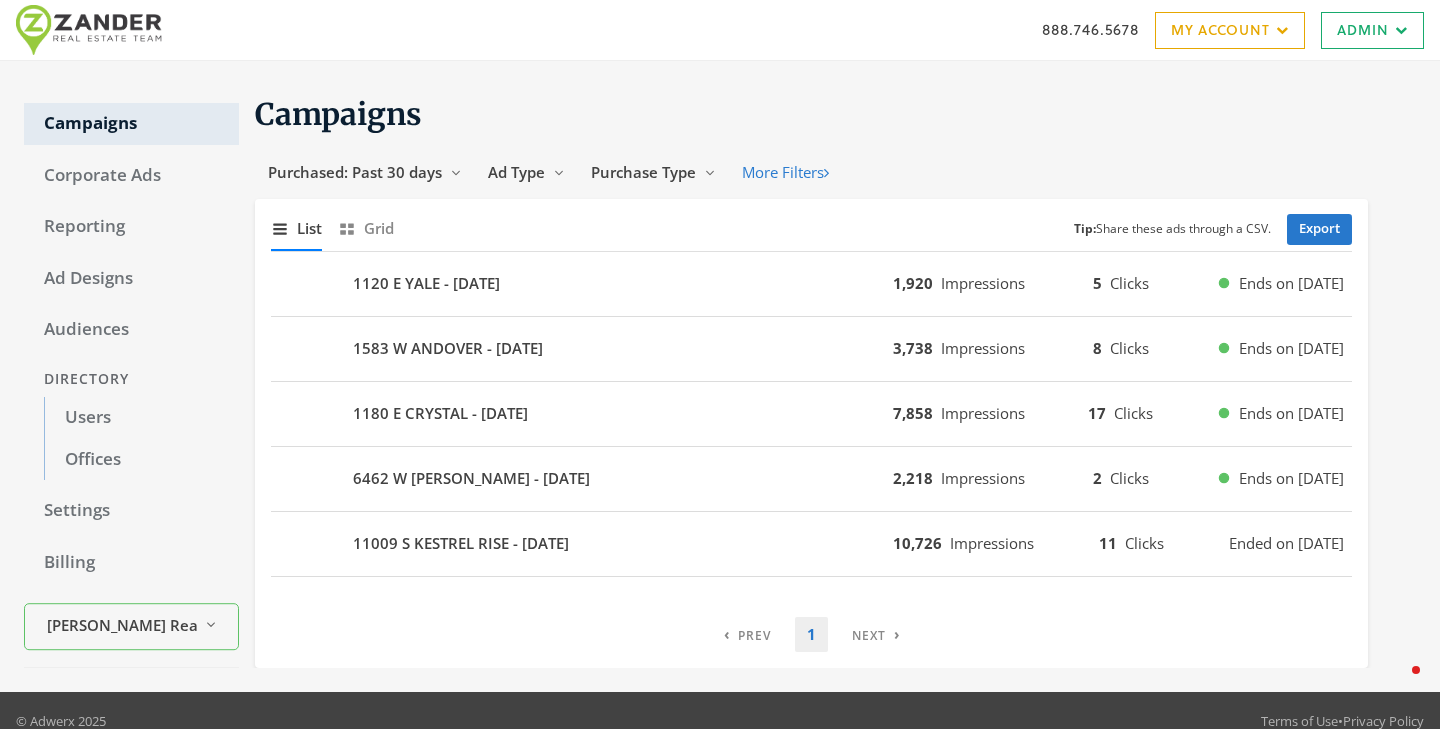 scroll, scrollTop: 0, scrollLeft: 0, axis: both 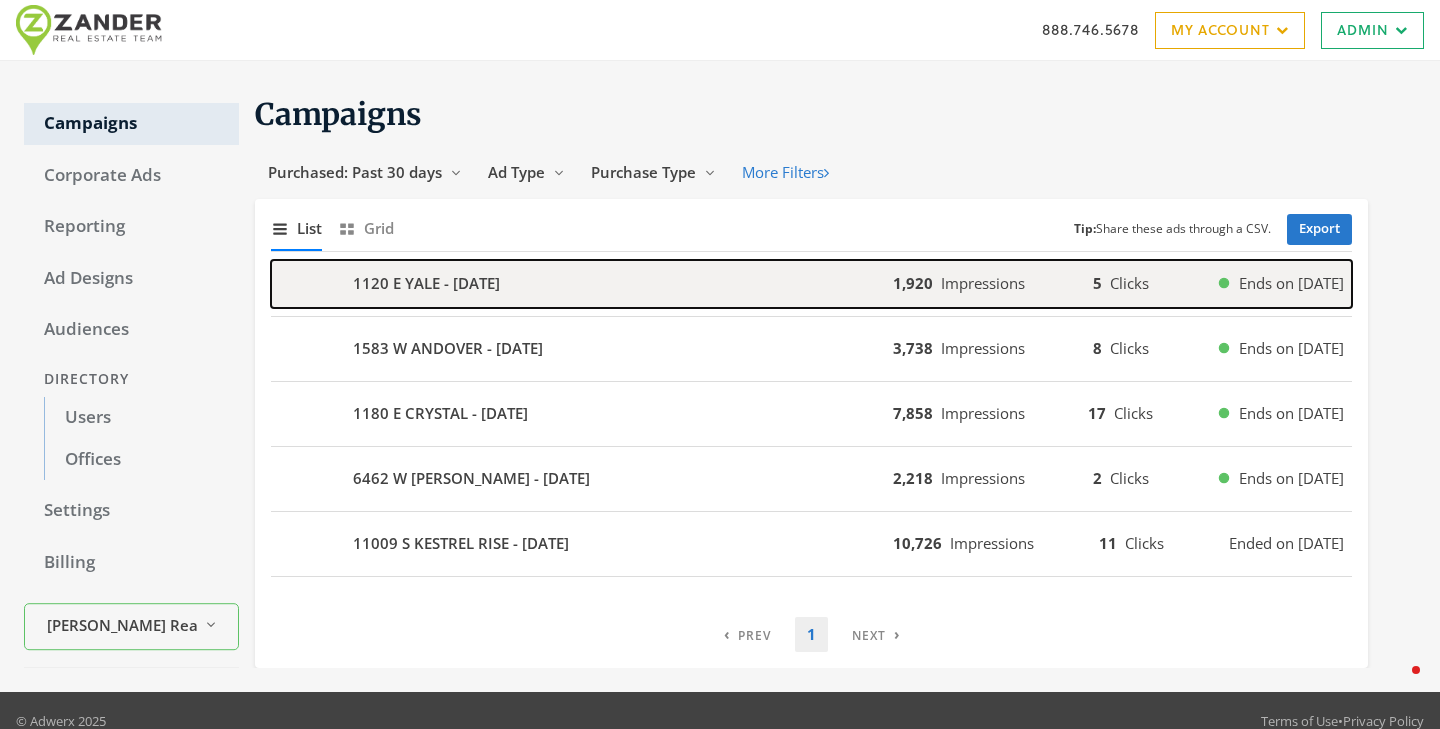 click on "1120 E YALE - [DATE]" at bounding box center (582, 284) 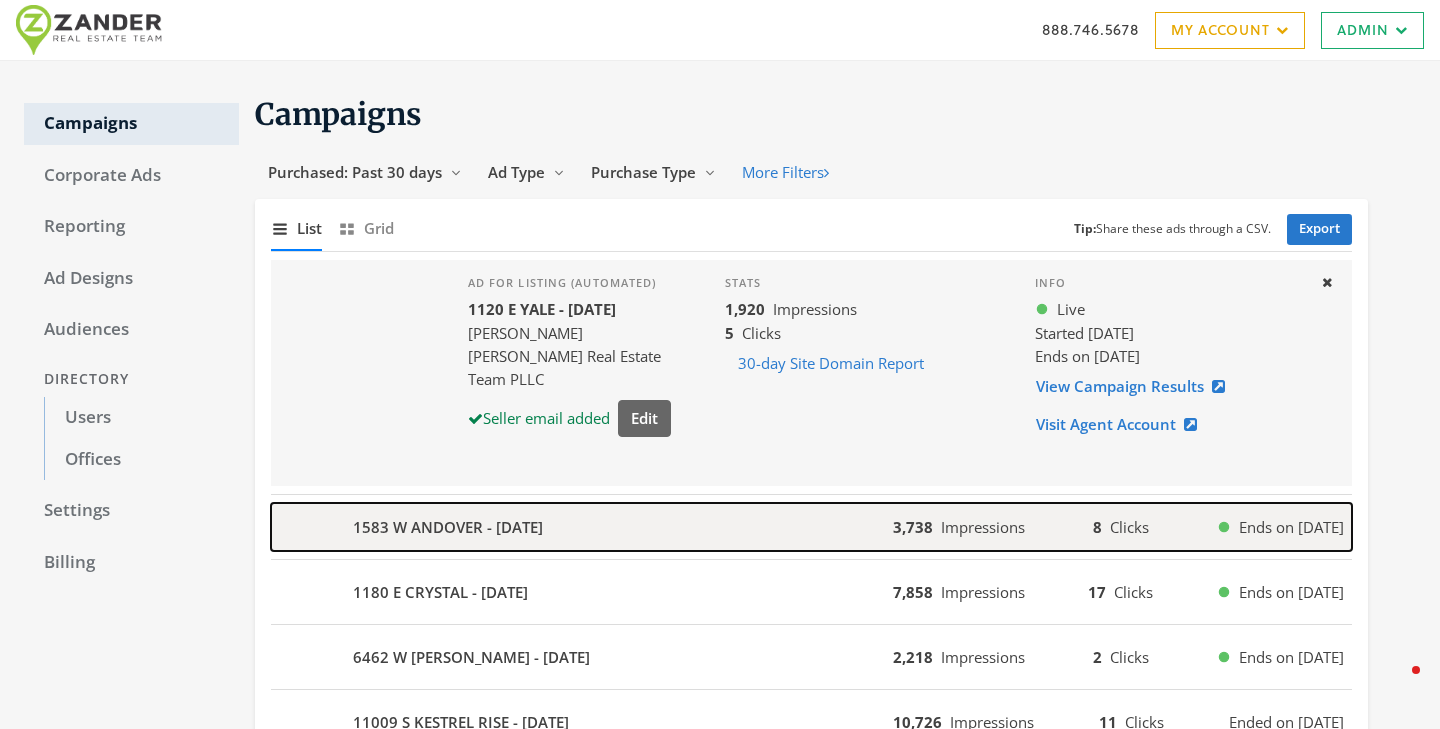 click on "1583 W ANDOVER - 2025-07-09" at bounding box center [582, 527] 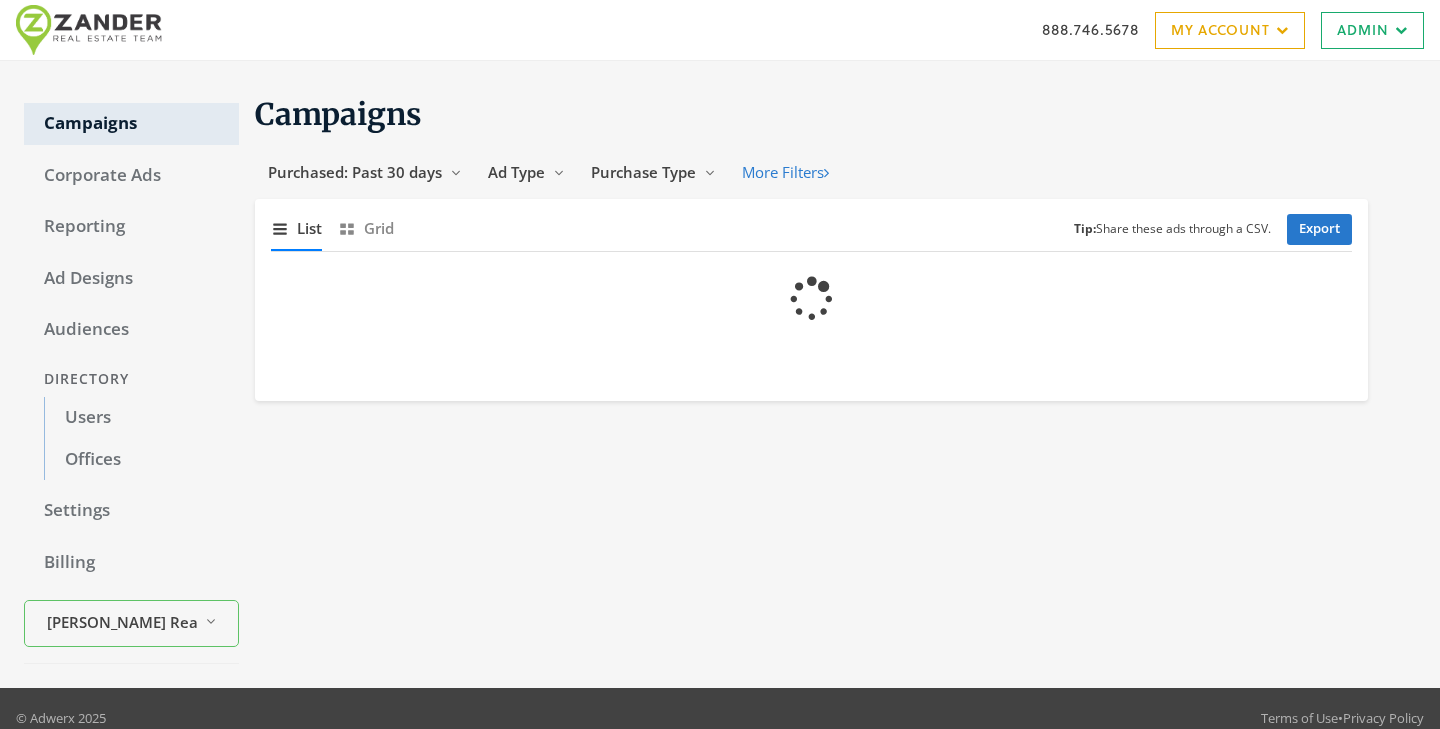 scroll, scrollTop: 0, scrollLeft: 0, axis: both 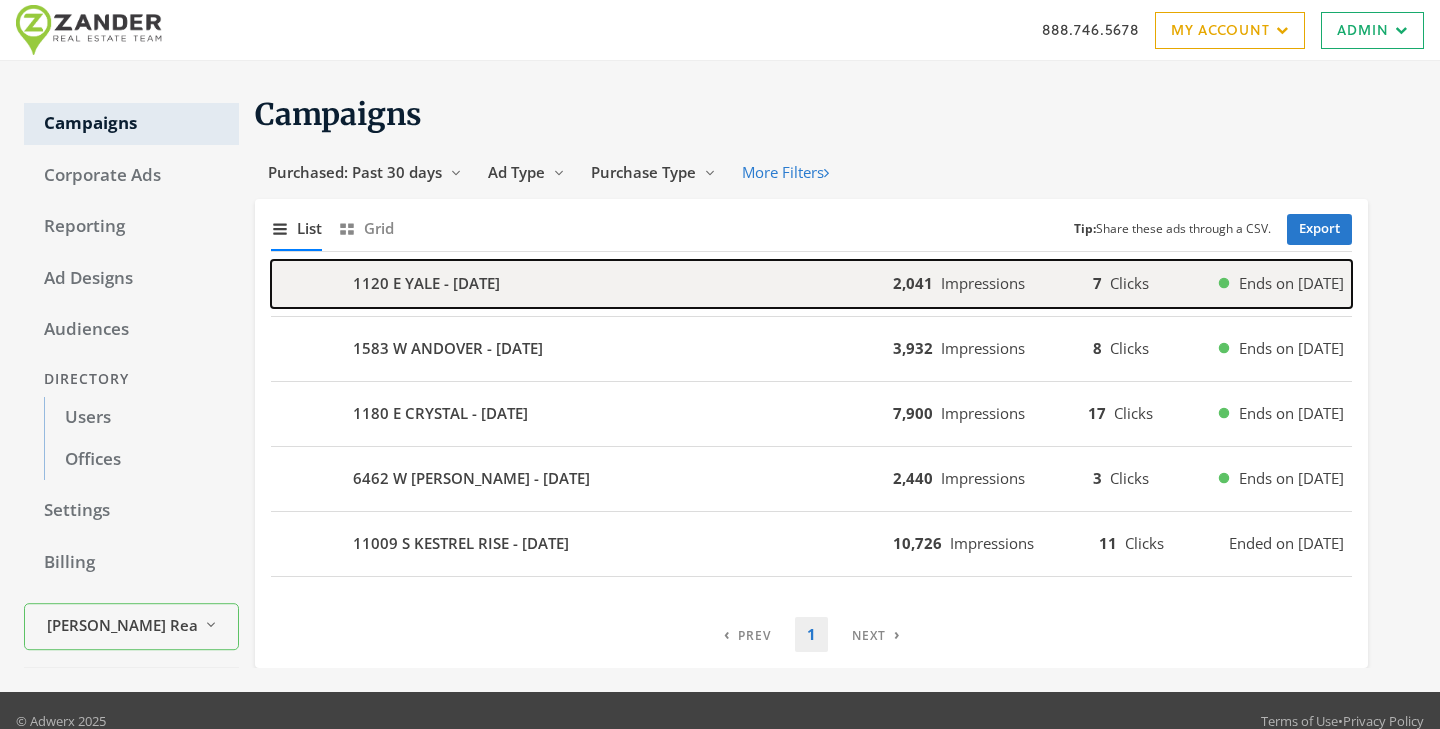 click on "1120 E YALE - [DATE]" at bounding box center (426, 283) 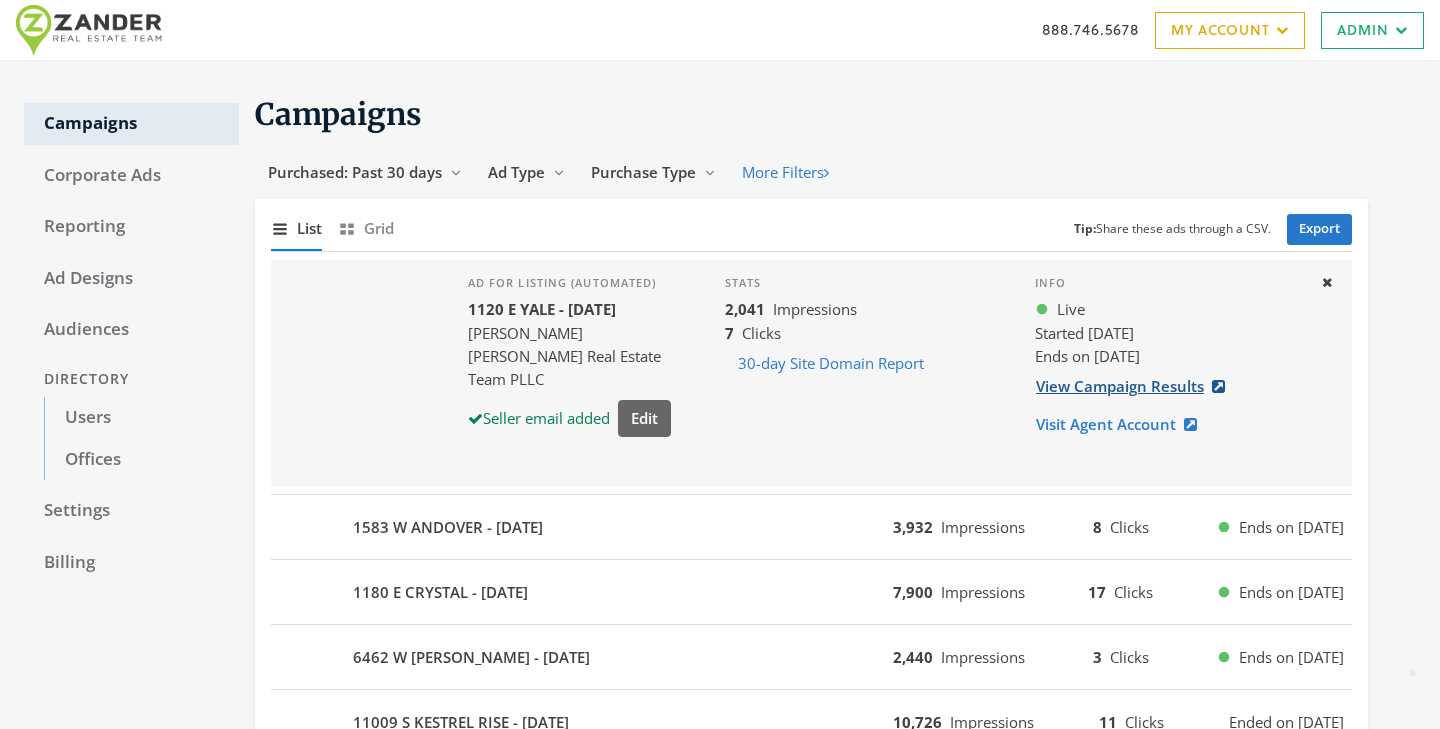 click on "View Campaign Results" at bounding box center (1136, 386) 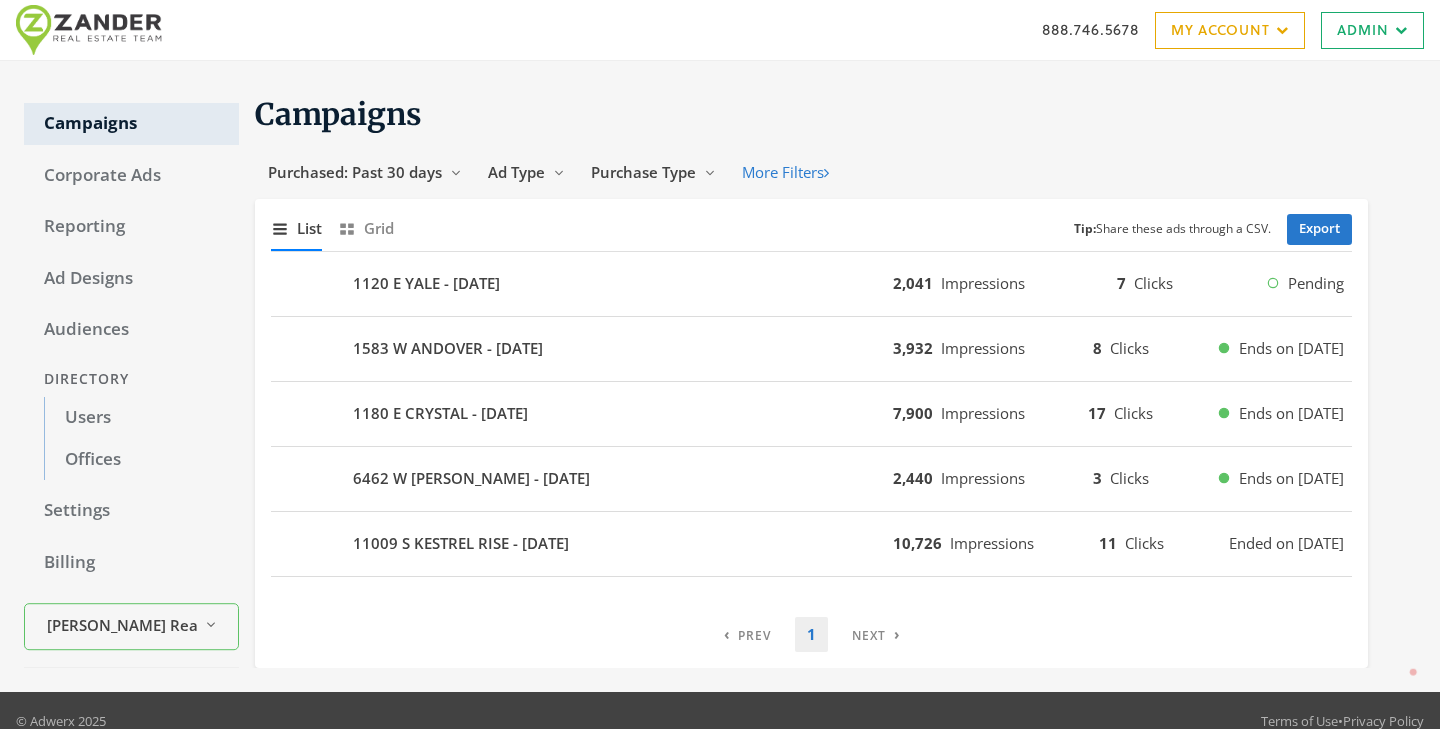 scroll, scrollTop: 0, scrollLeft: 0, axis: both 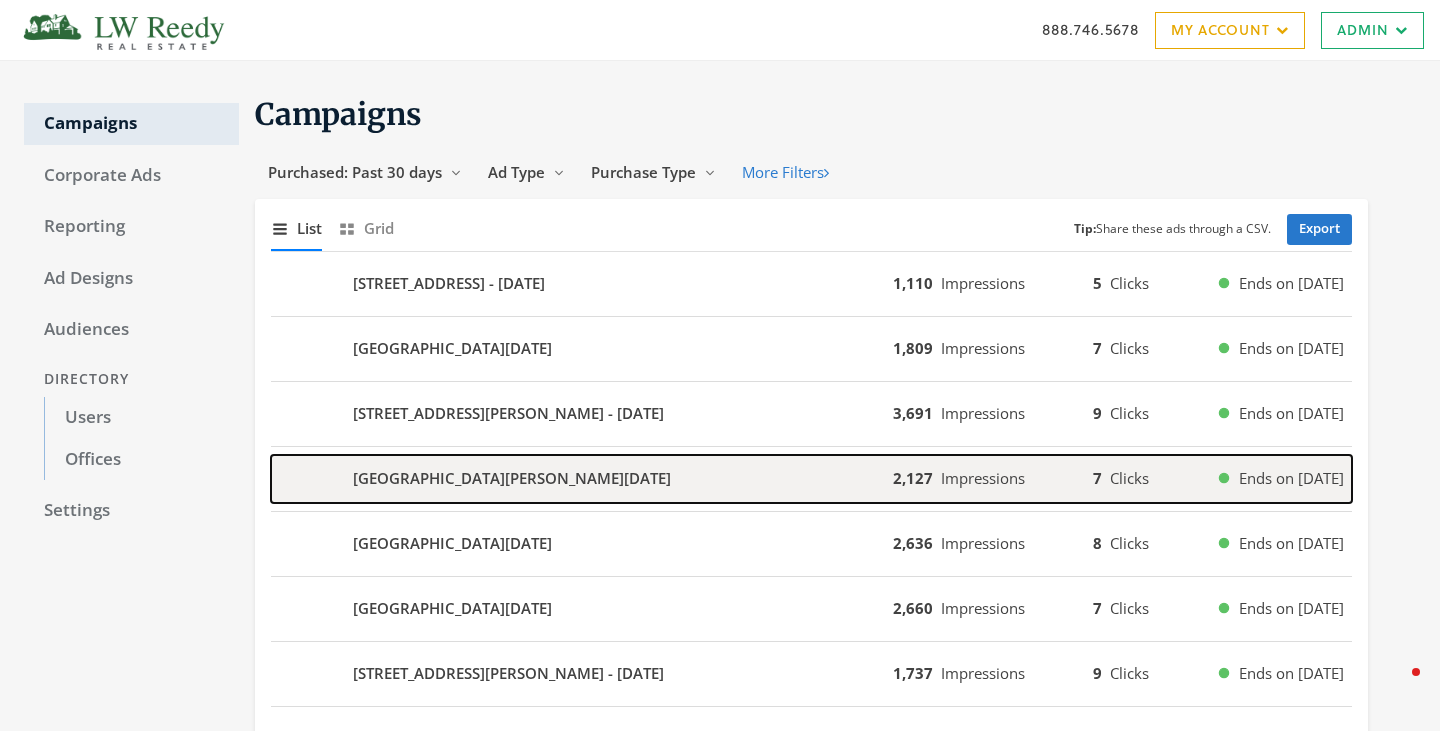 click on "[GEOGRAPHIC_DATA][PERSON_NAME][DATE]" 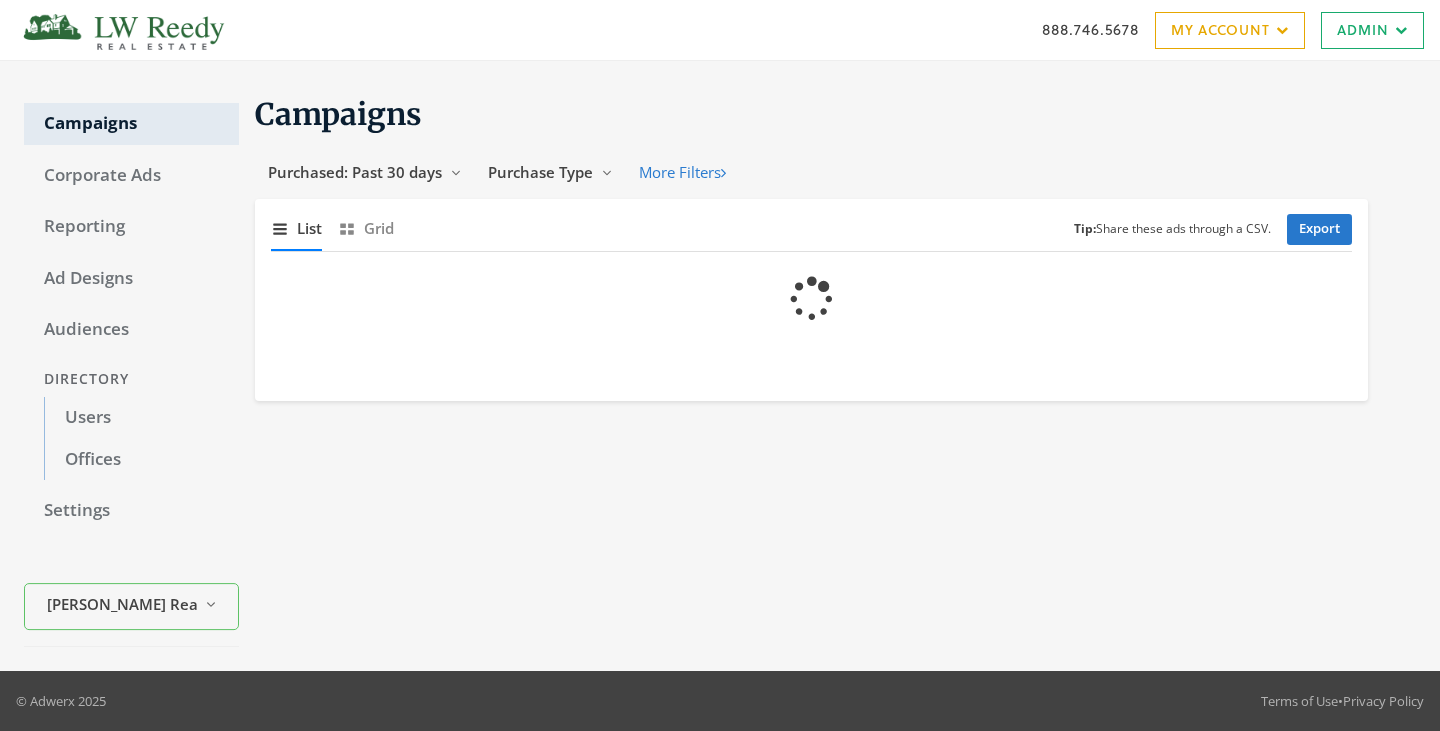 scroll, scrollTop: 0, scrollLeft: 0, axis: both 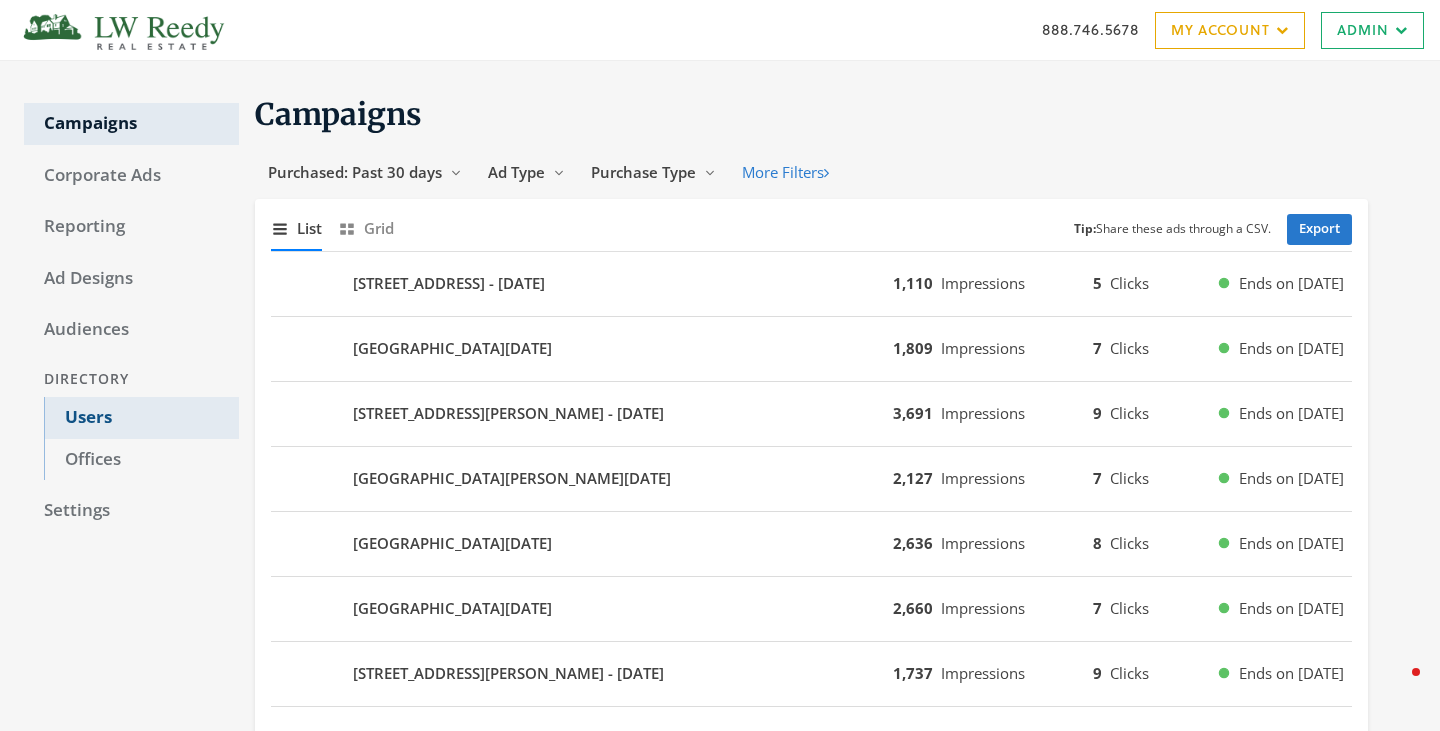 click on "Users" 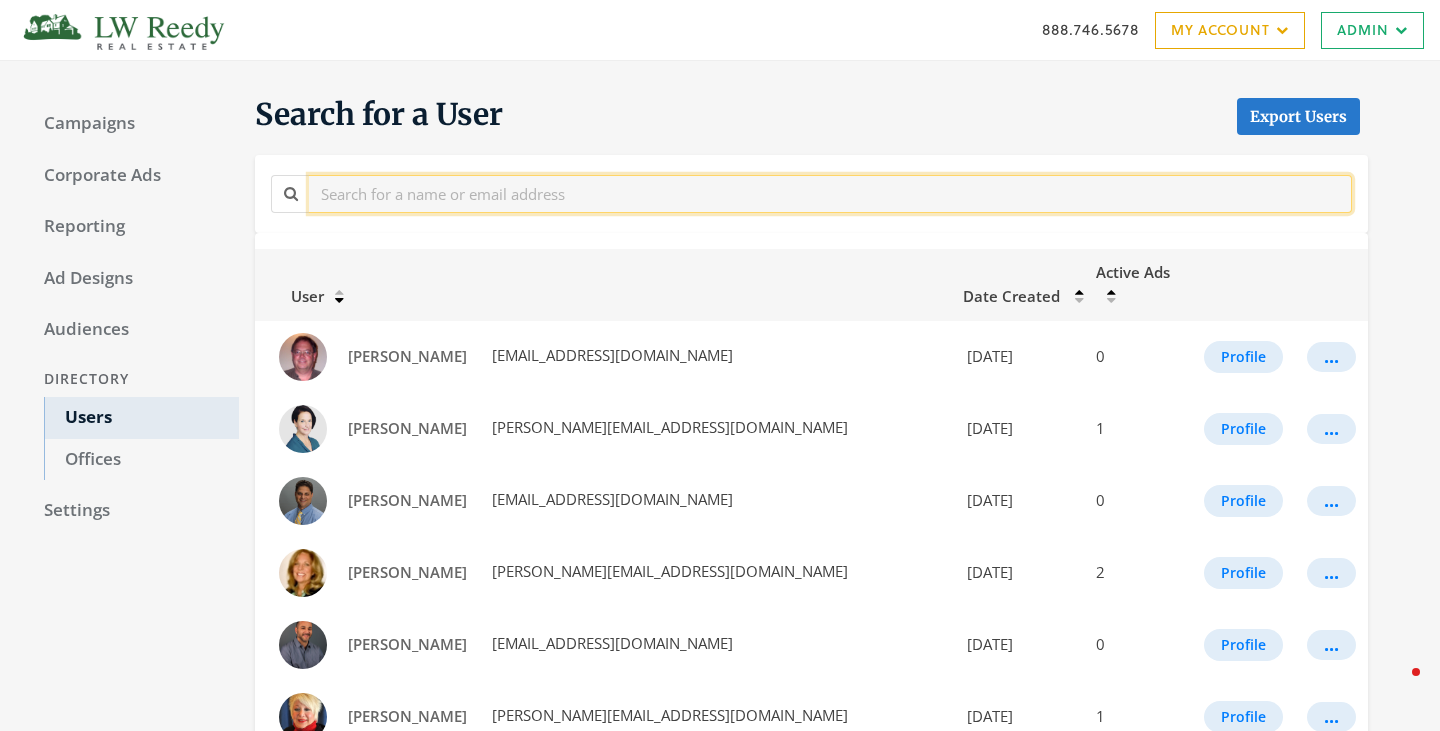 click 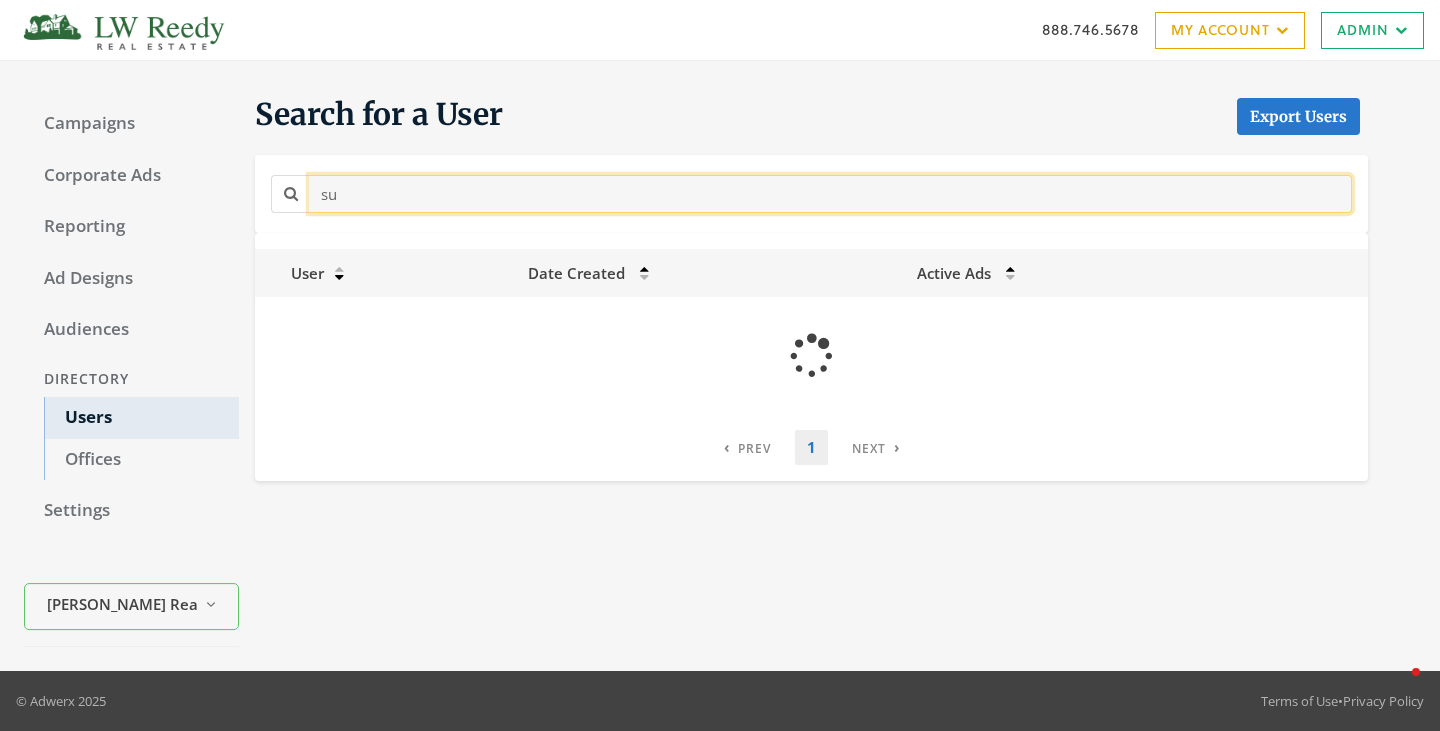 type on "s" 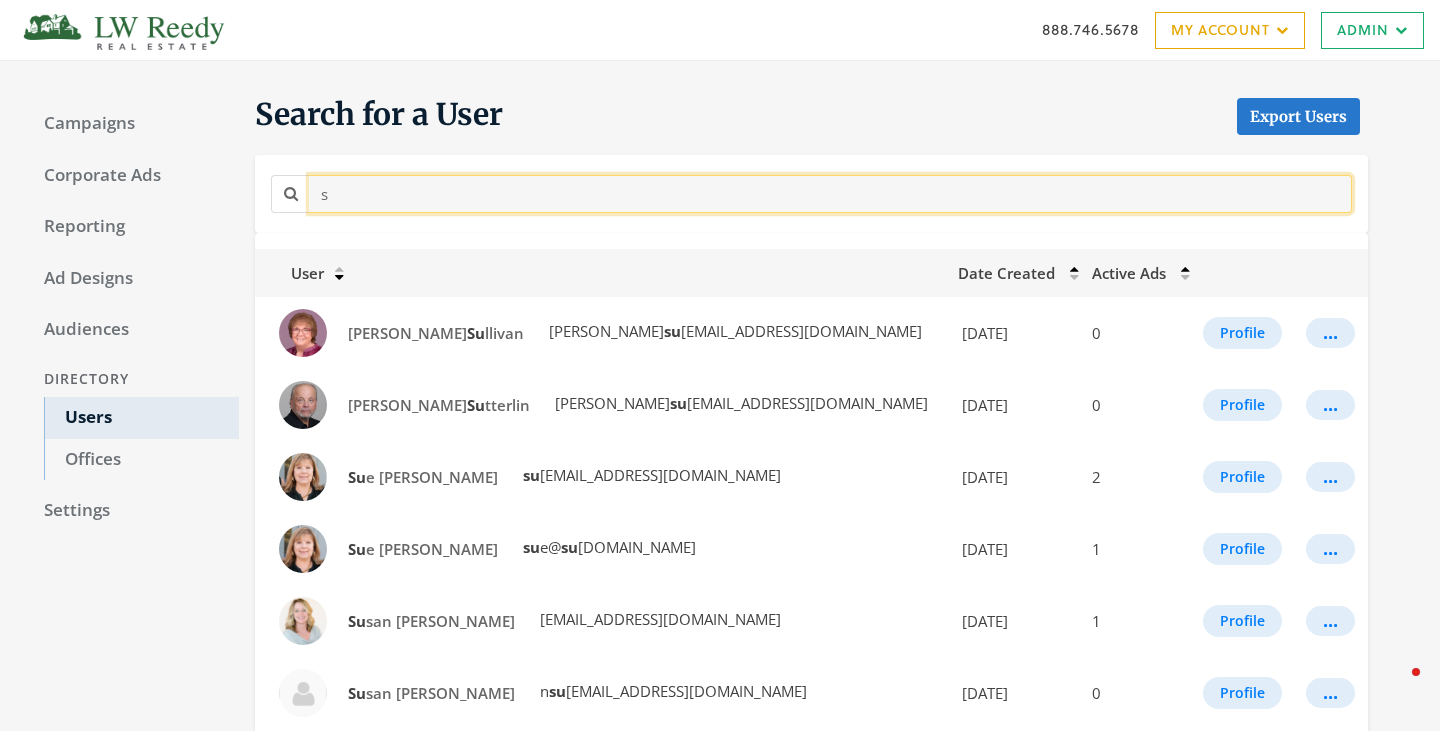 type 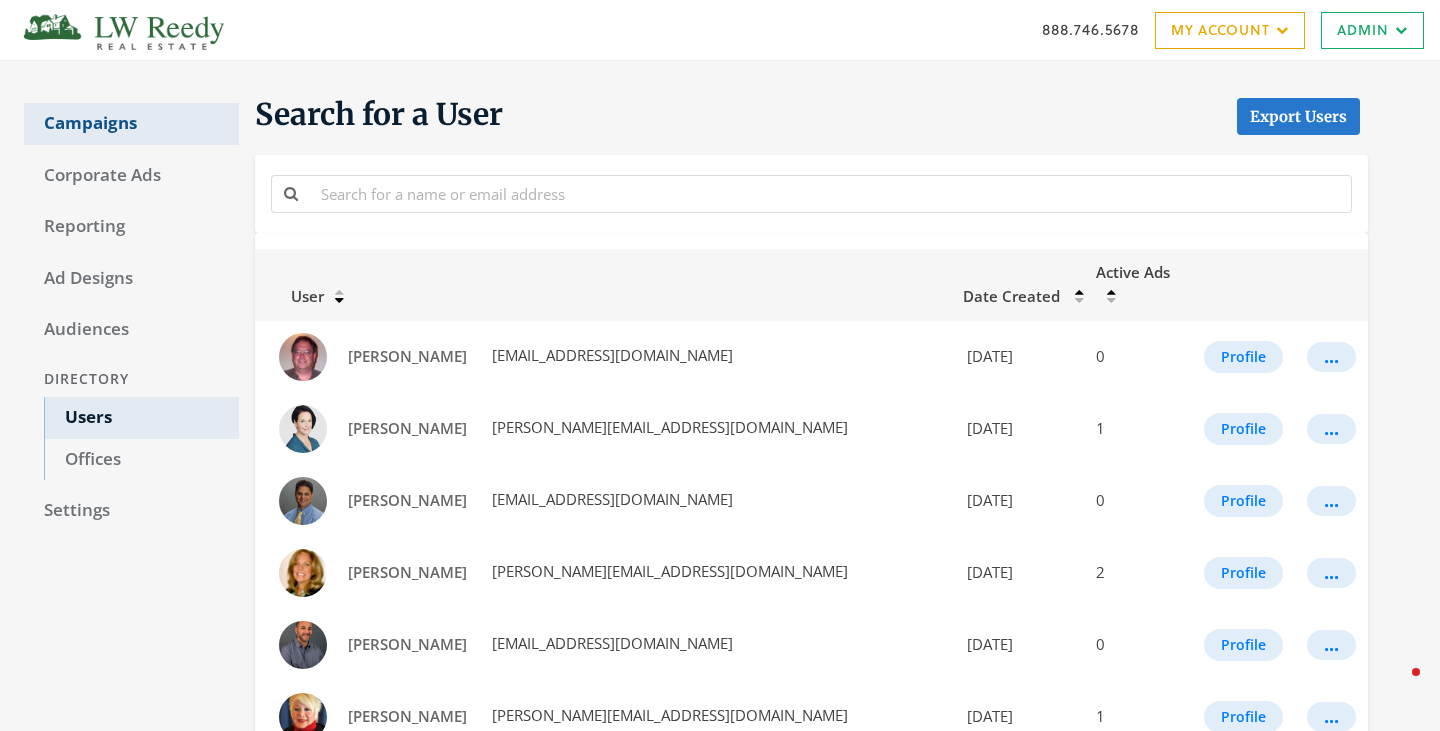 click on "Campaigns" 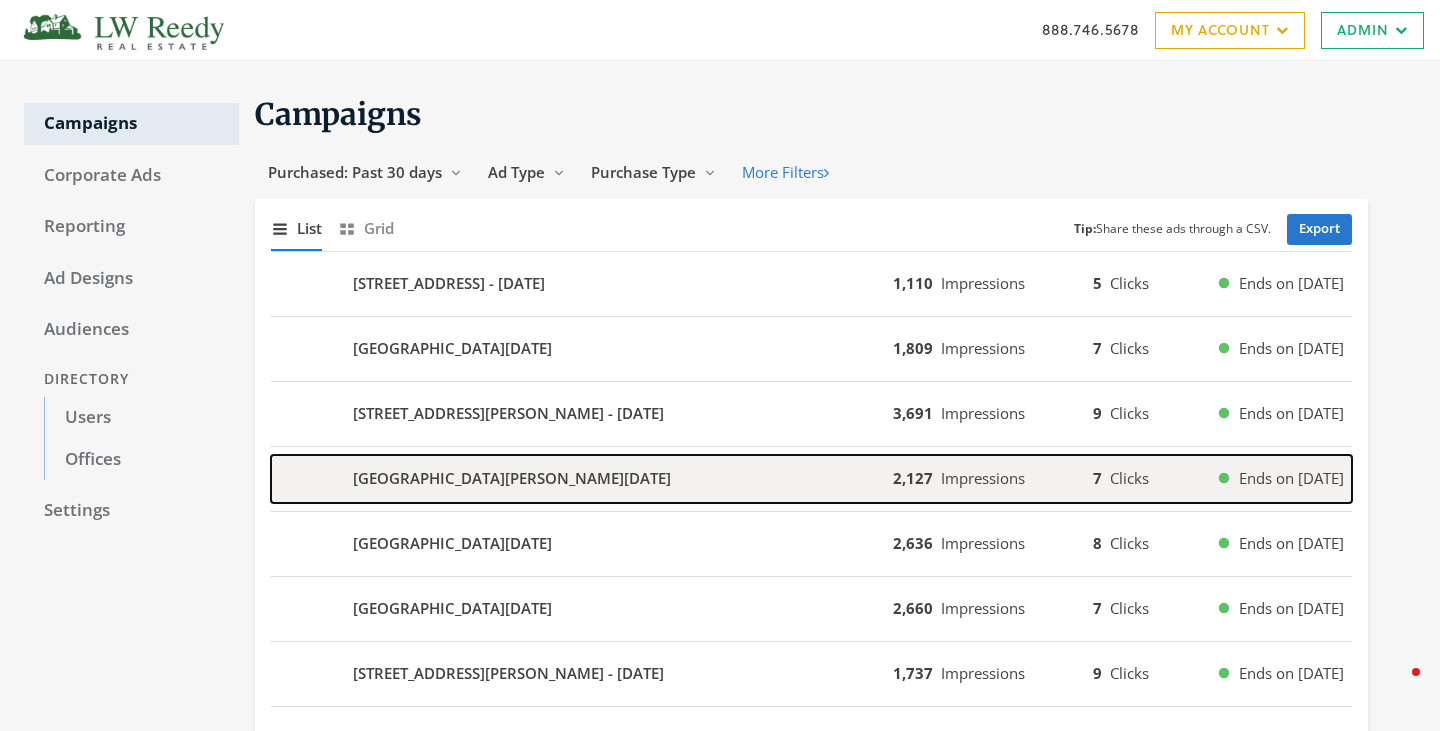 click on "483 W St Charles Rd Unit 483 - 2025-07-10" 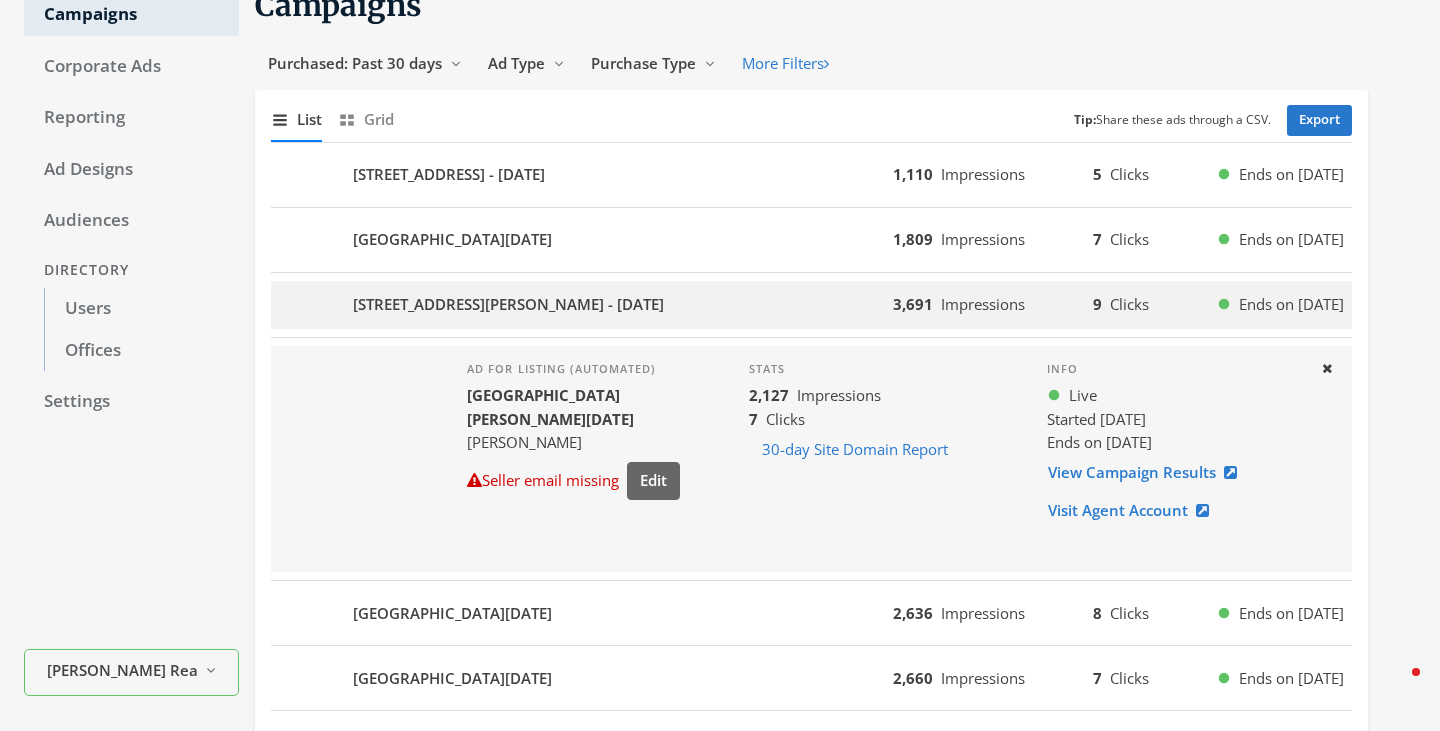 scroll, scrollTop: 112, scrollLeft: 0, axis: vertical 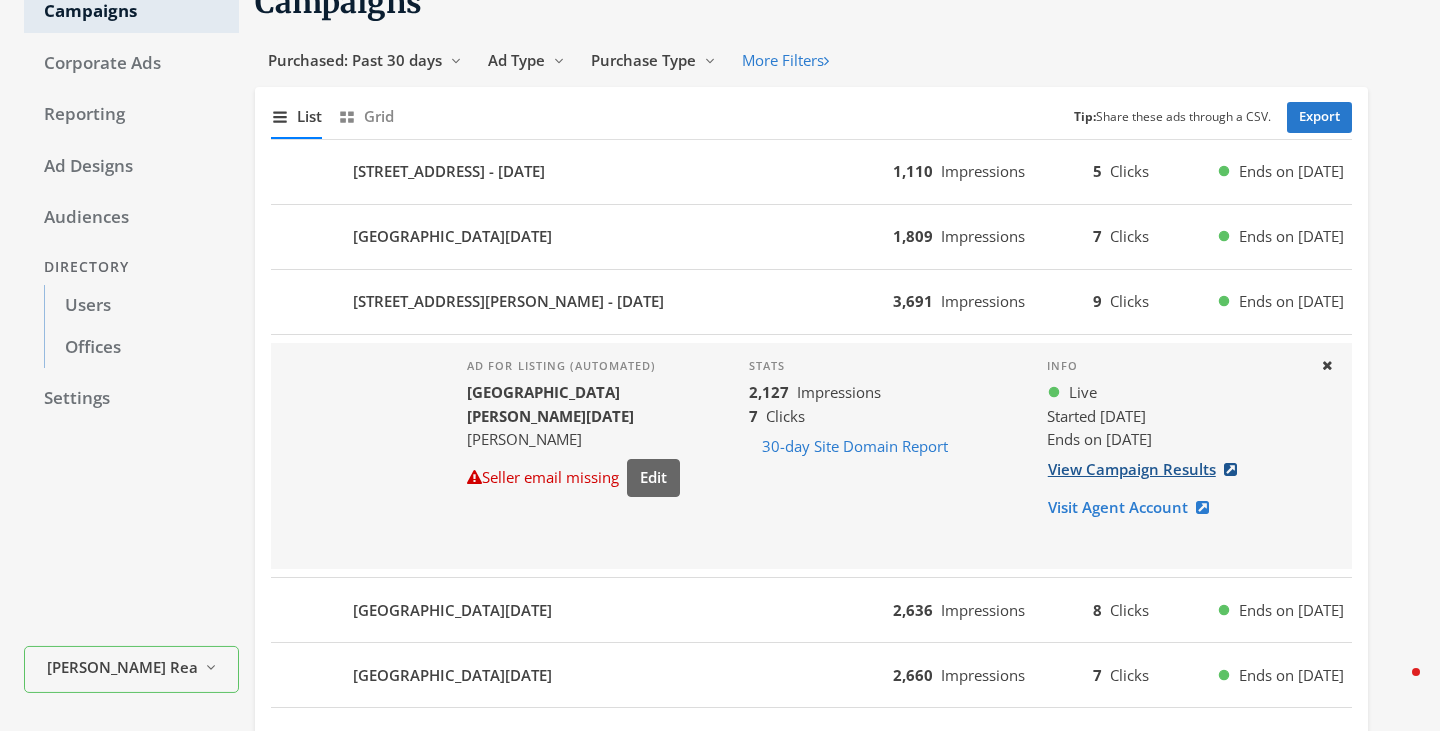 click on "View Campaign Results" 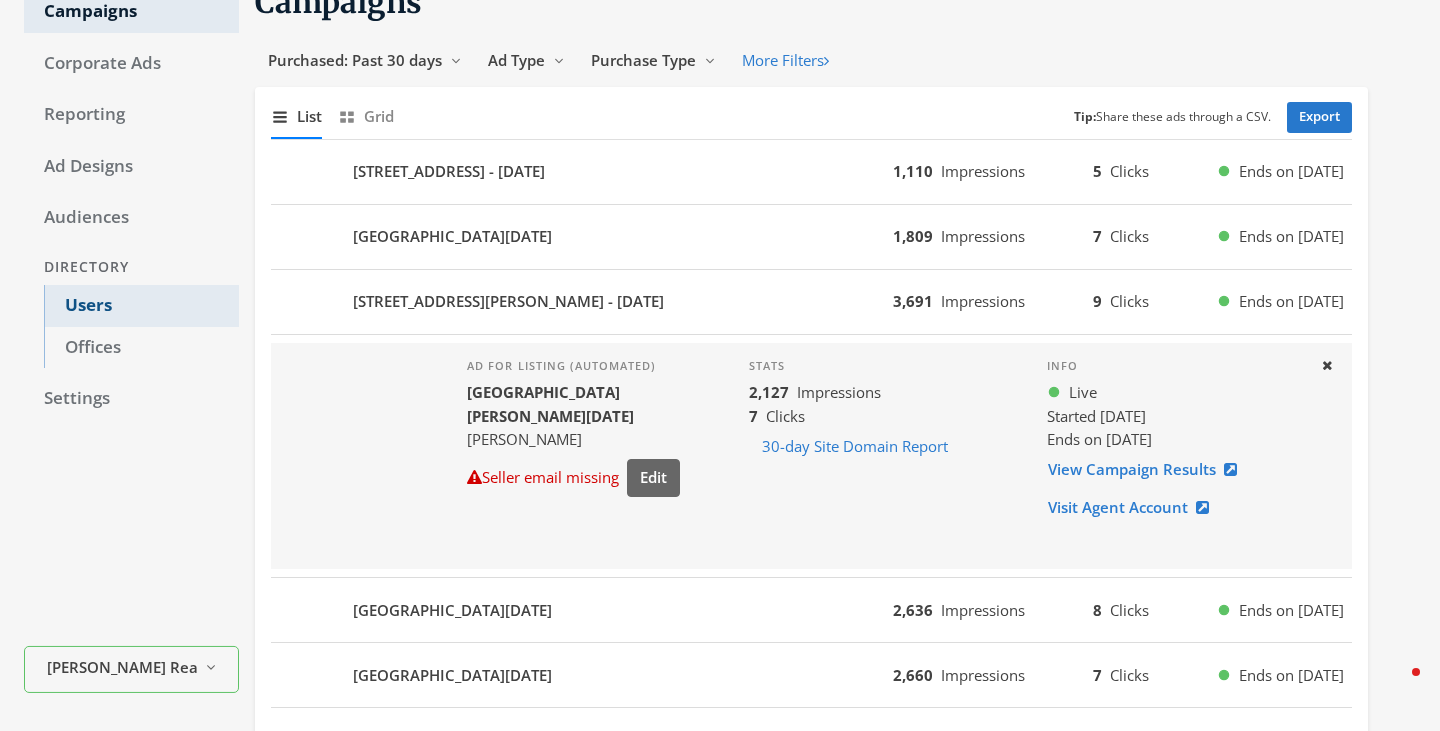 click on "Users" 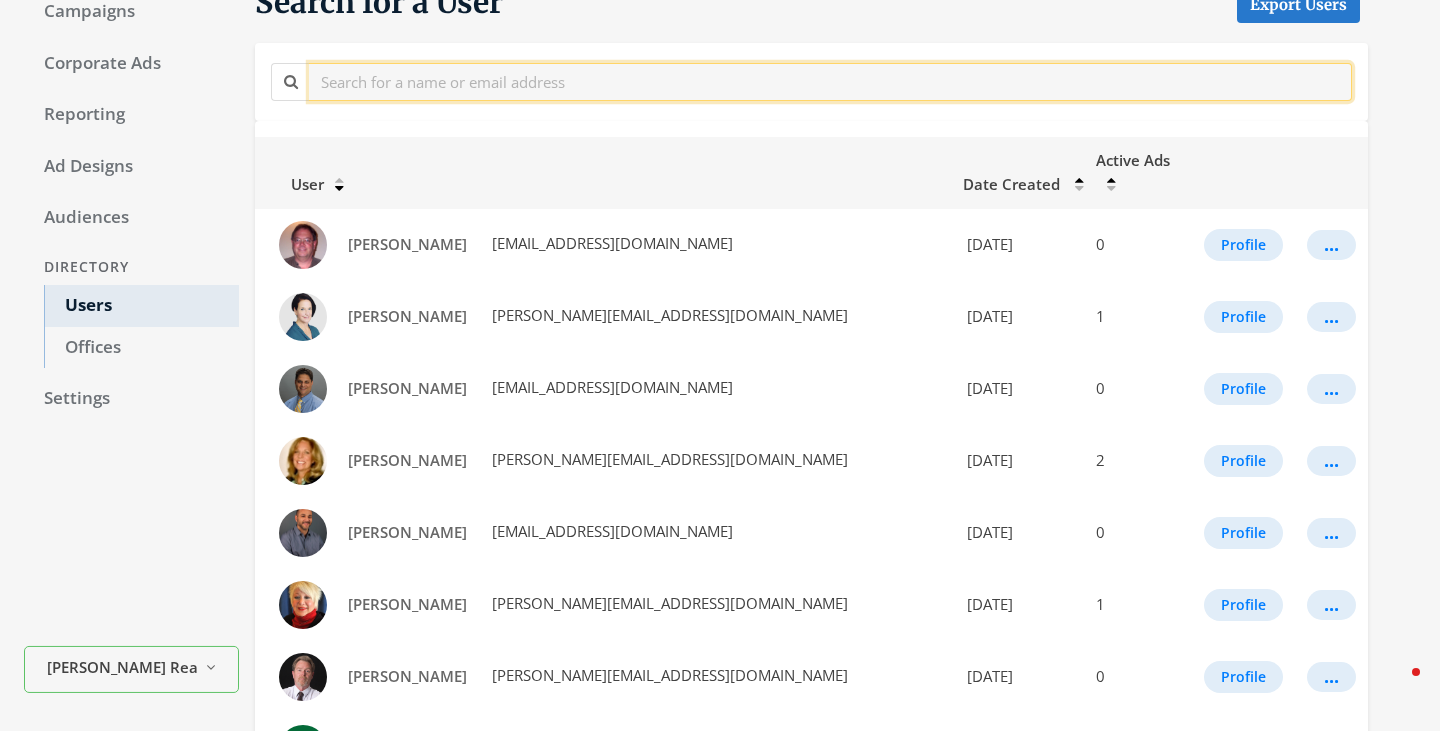 click 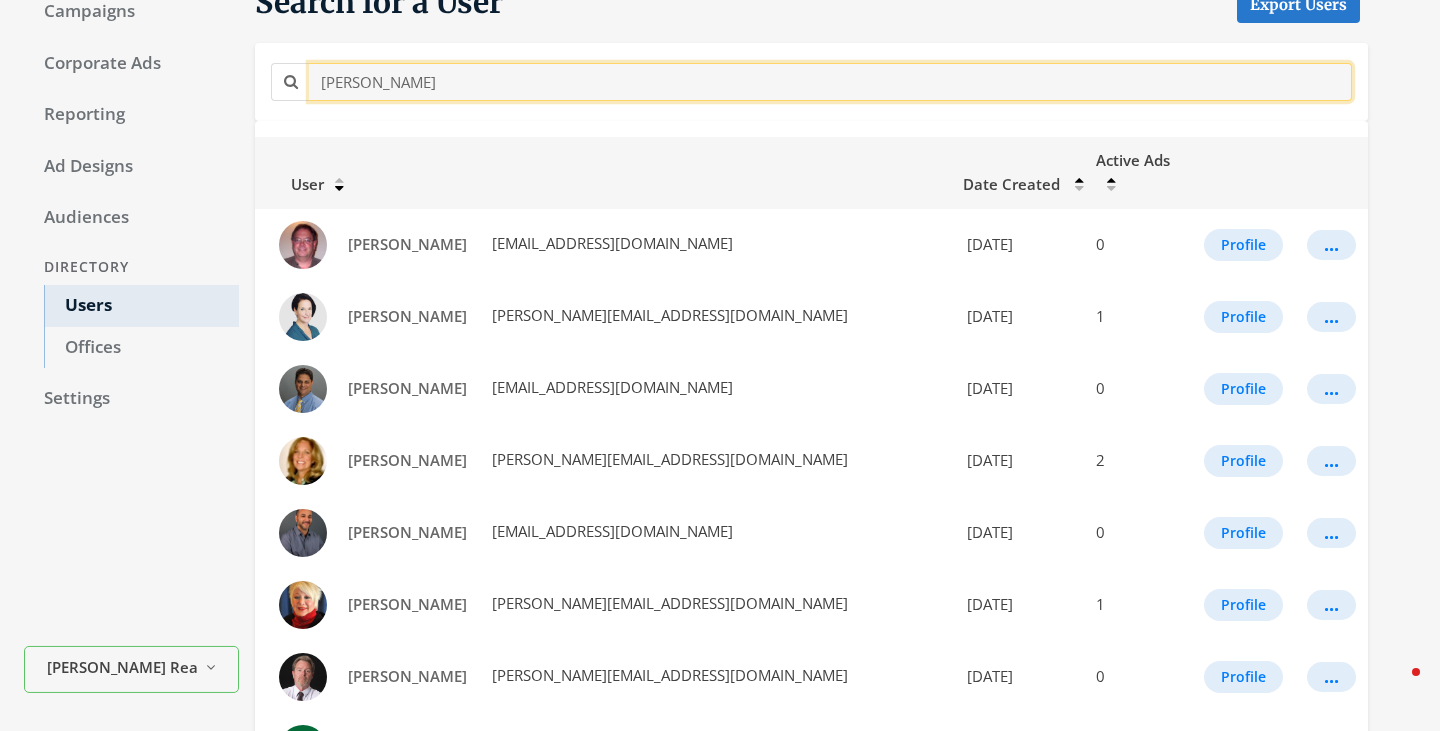 scroll, scrollTop: 0, scrollLeft: 0, axis: both 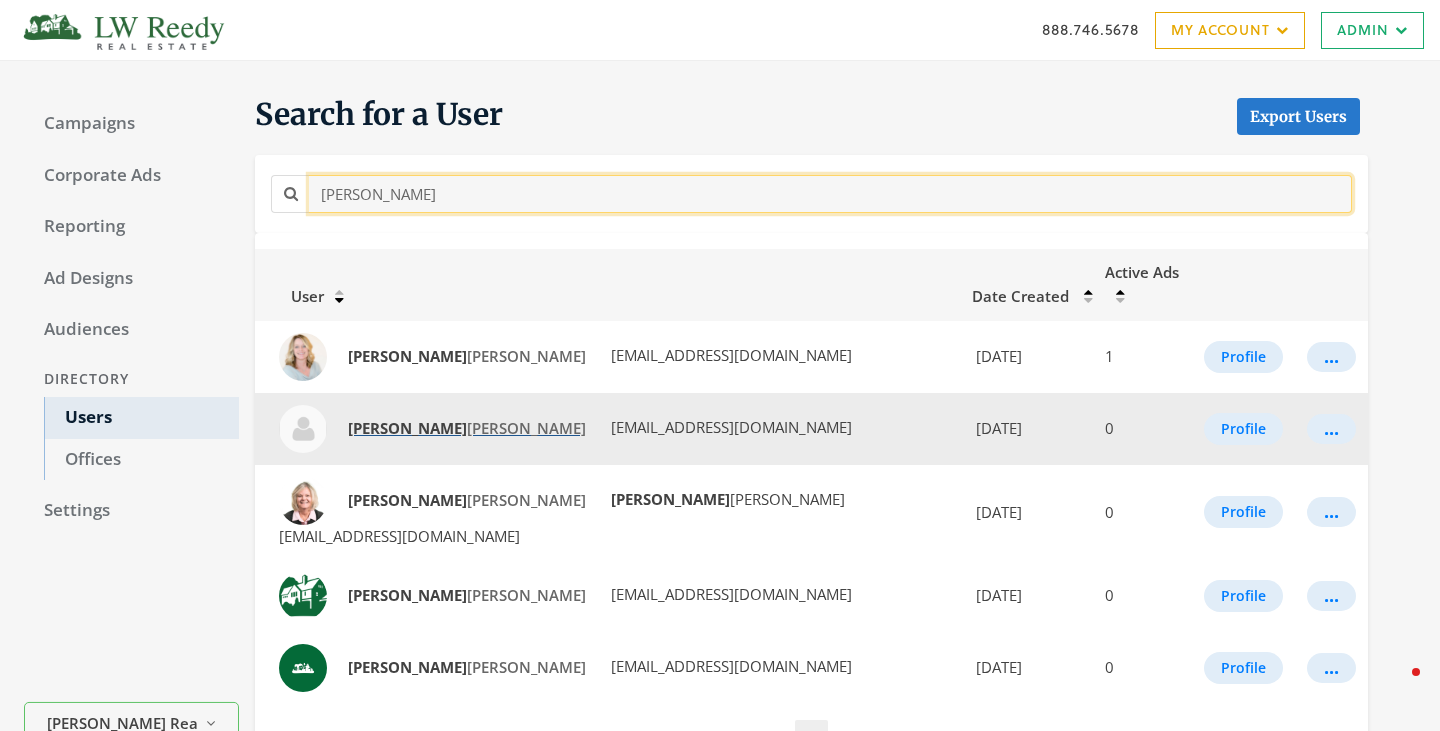 type on "susan" 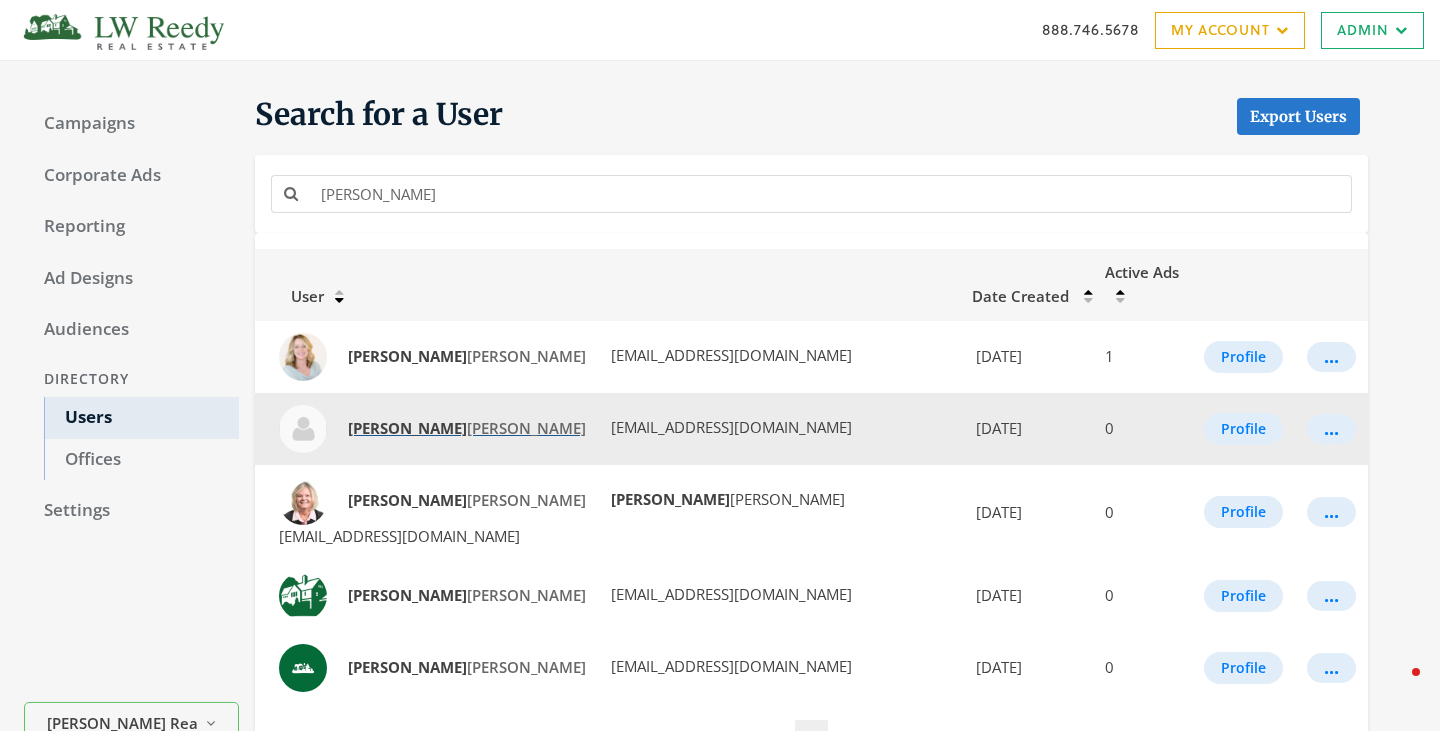 click on "Susan" 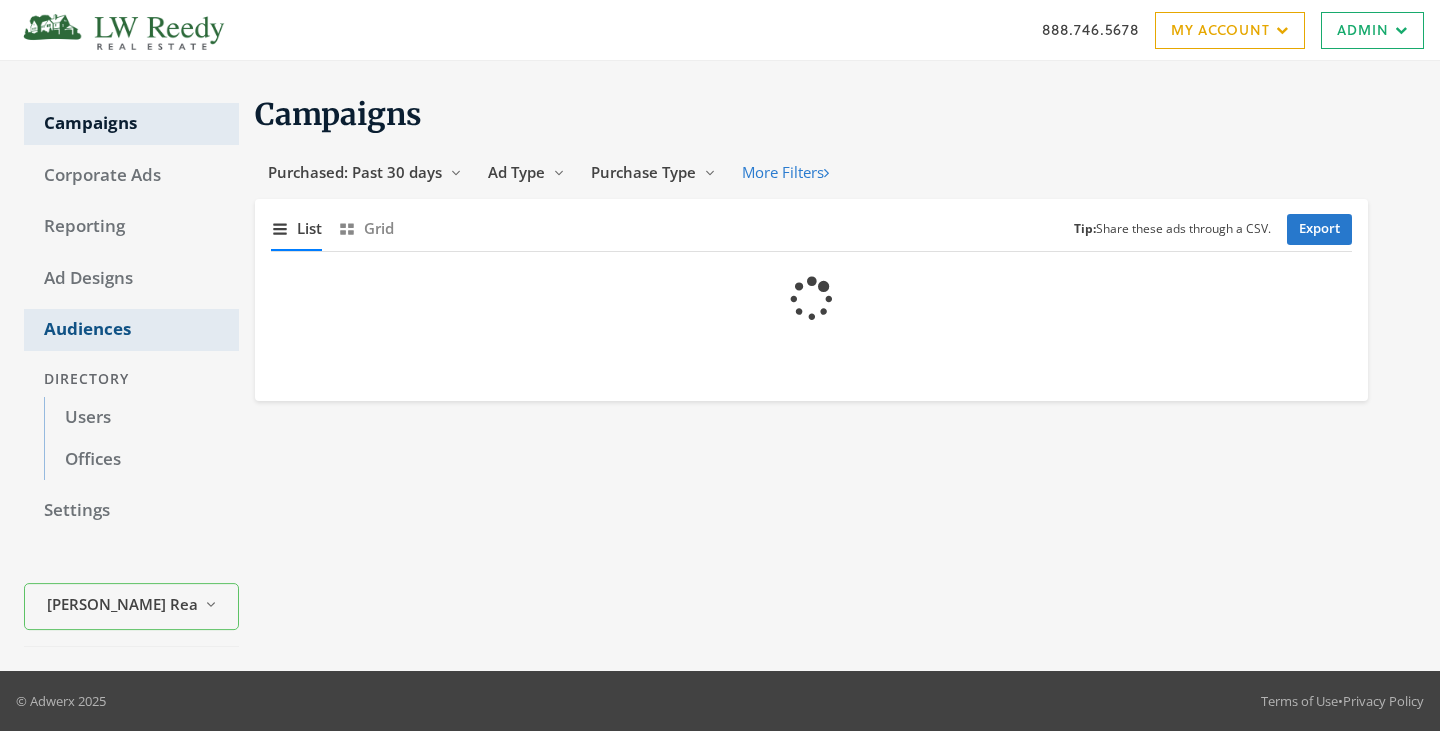 scroll, scrollTop: 0, scrollLeft: 0, axis: both 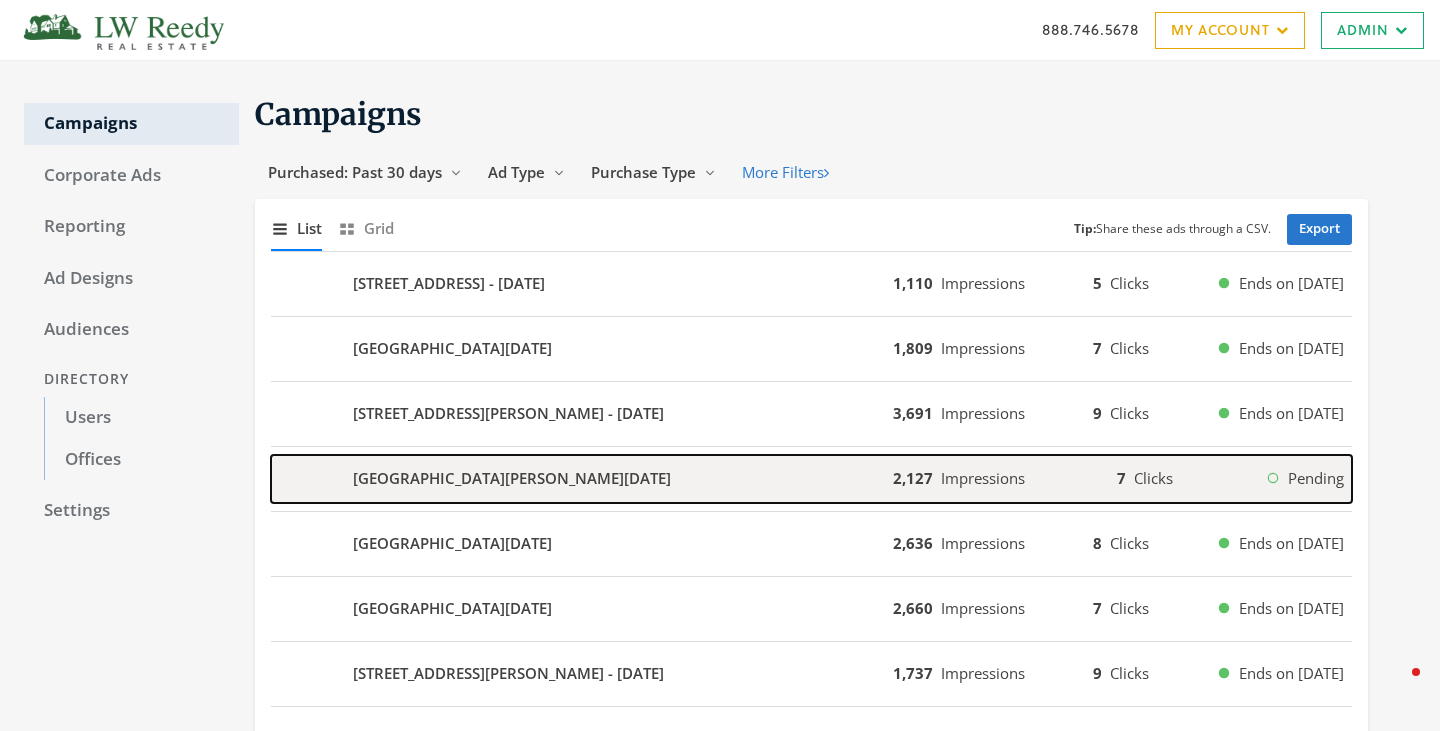 click on "[GEOGRAPHIC_DATA][PERSON_NAME][DATE]" 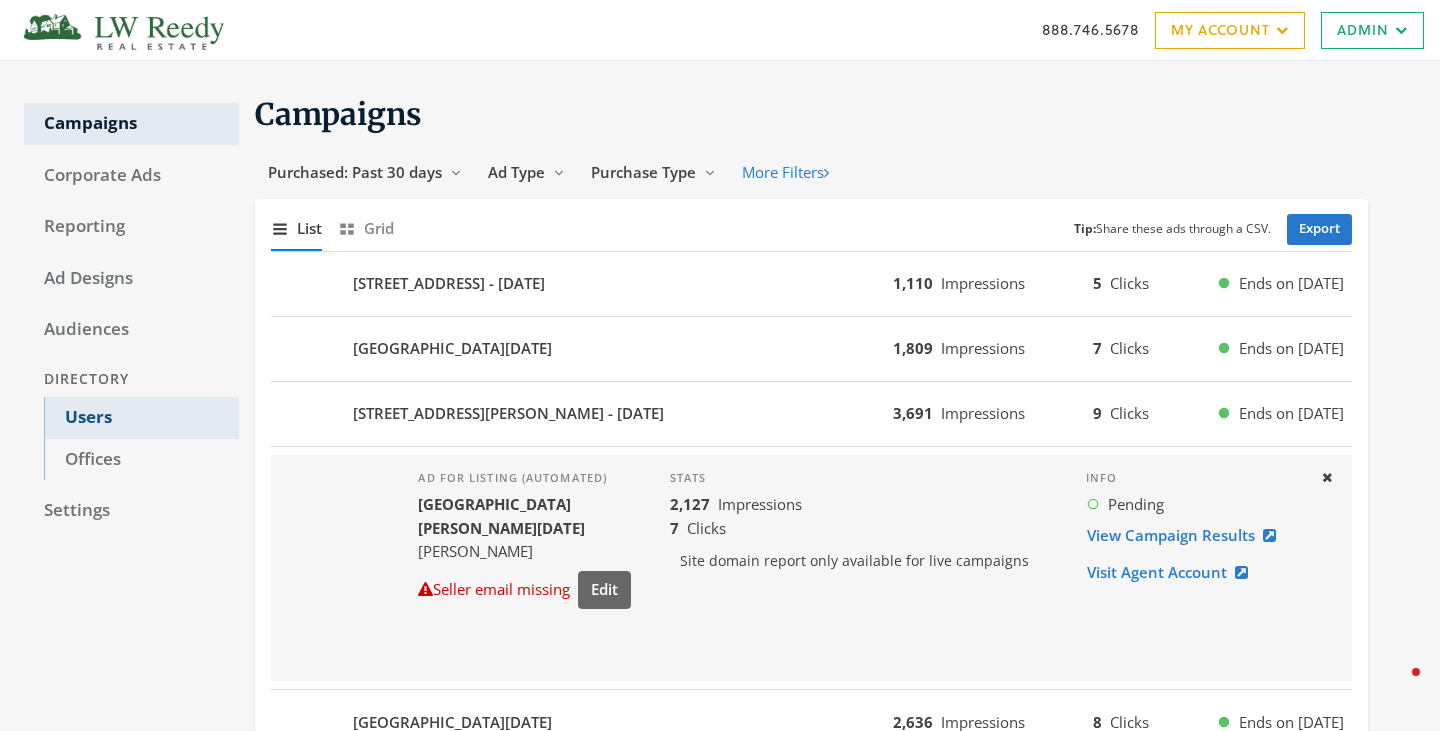 click on "Users" 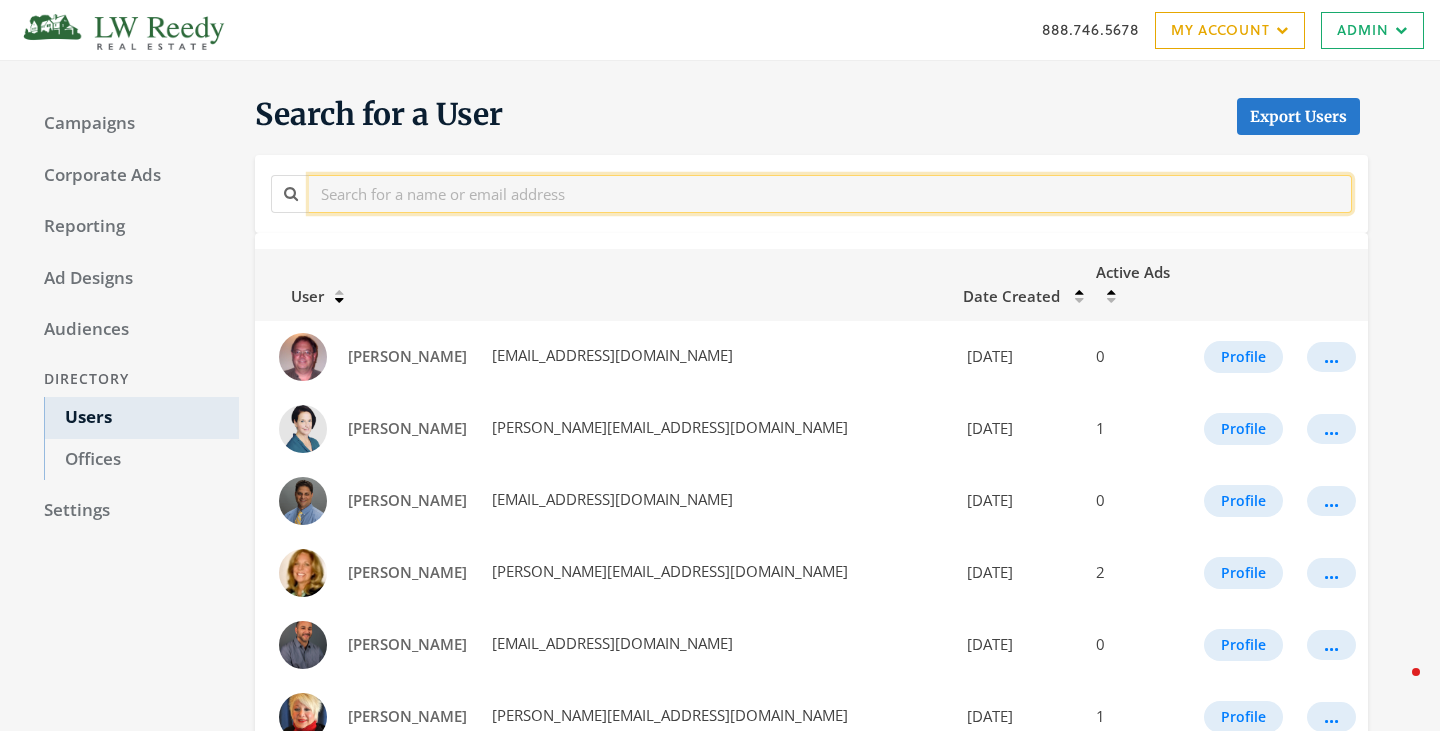 click 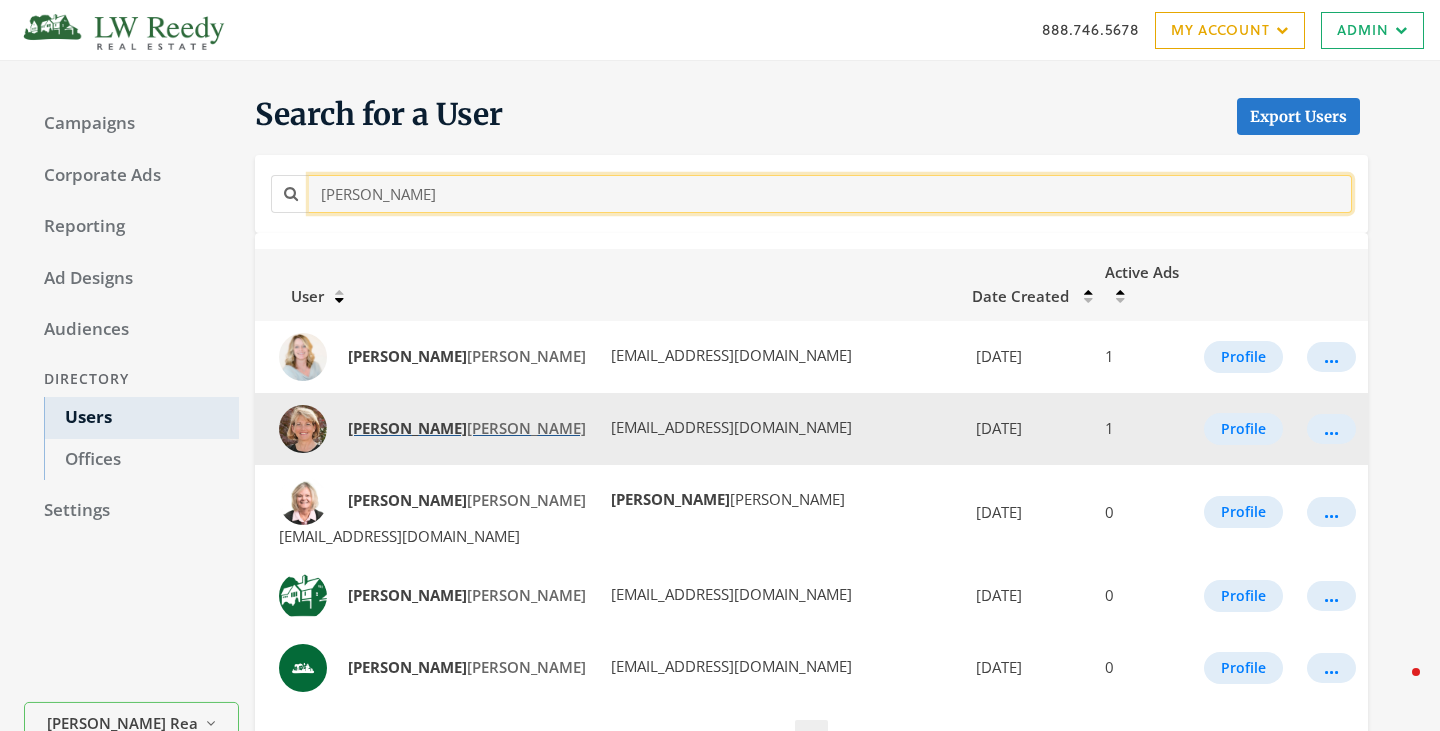 type on "susan" 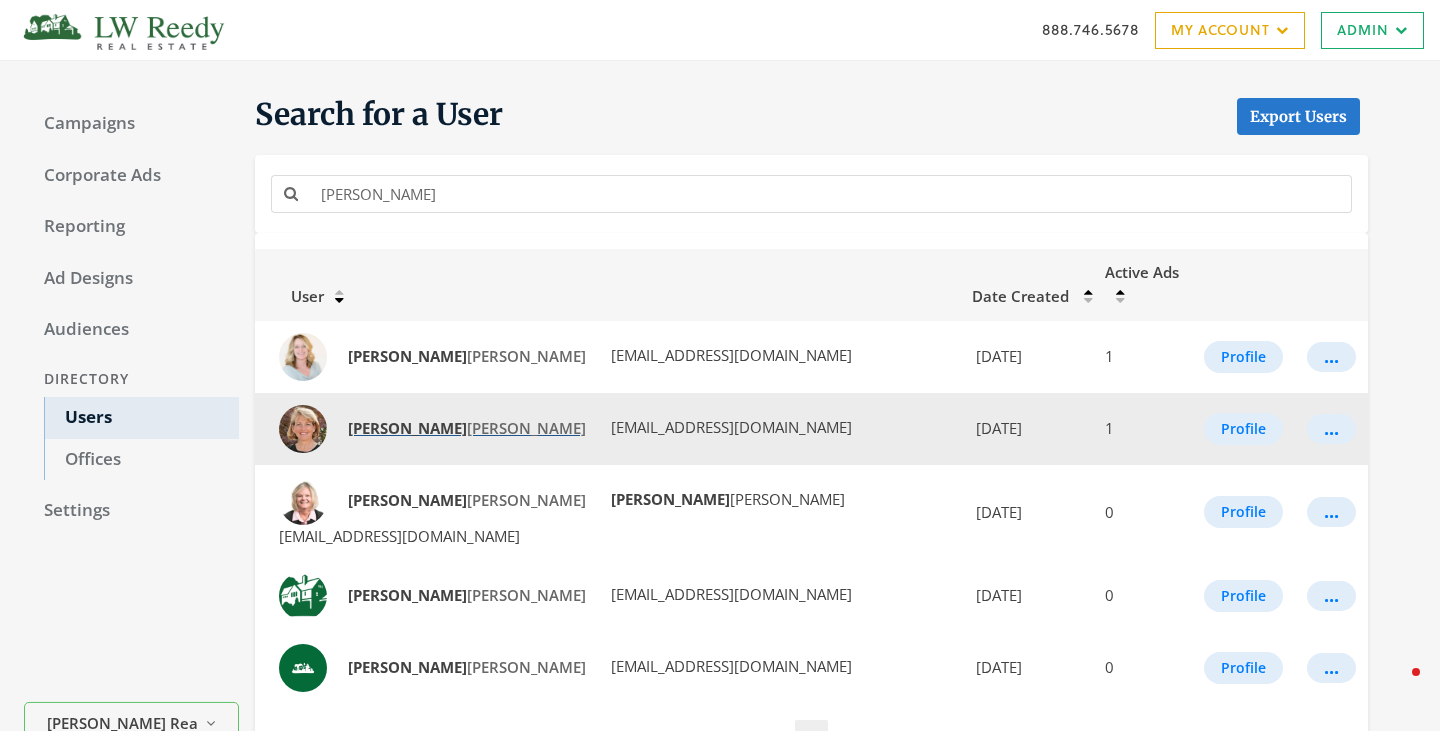 click on "Susan  Nagel" 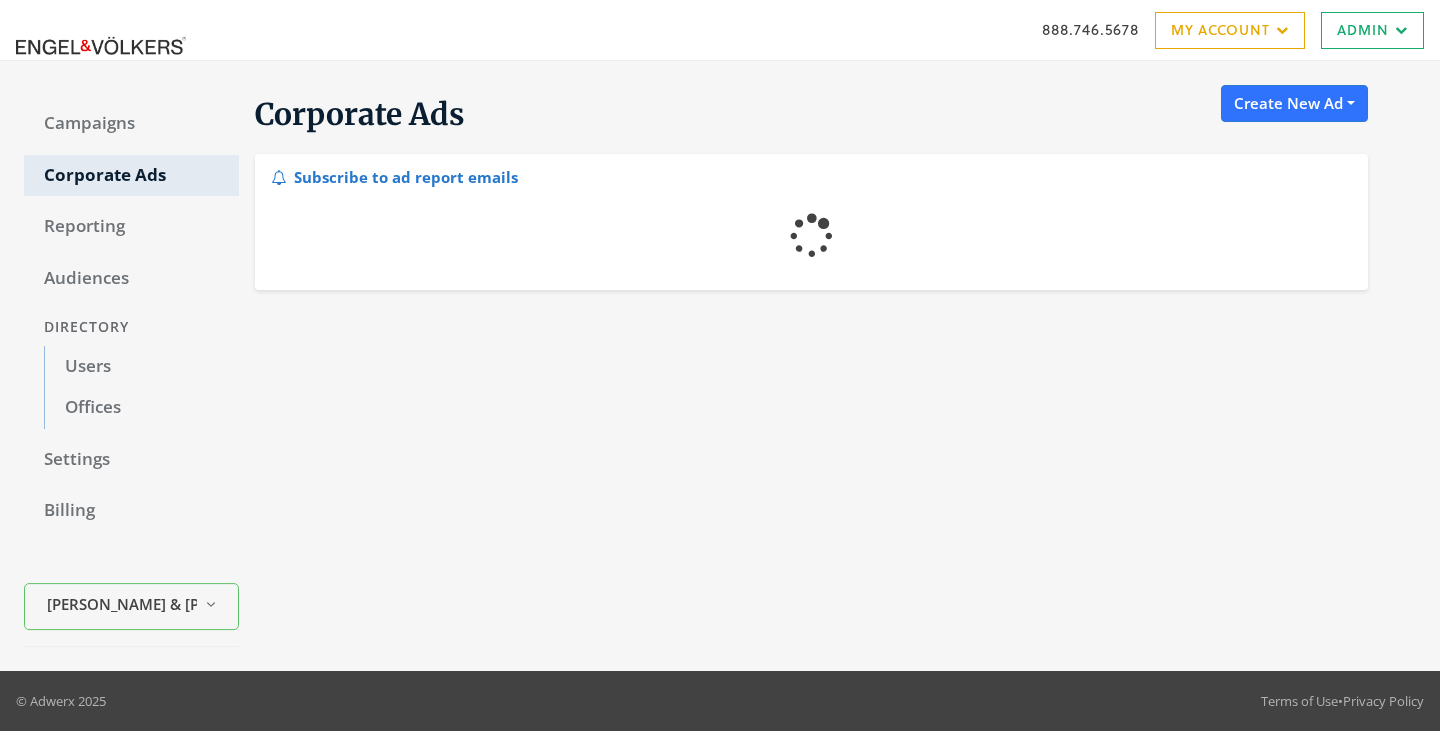 scroll, scrollTop: 0, scrollLeft: 0, axis: both 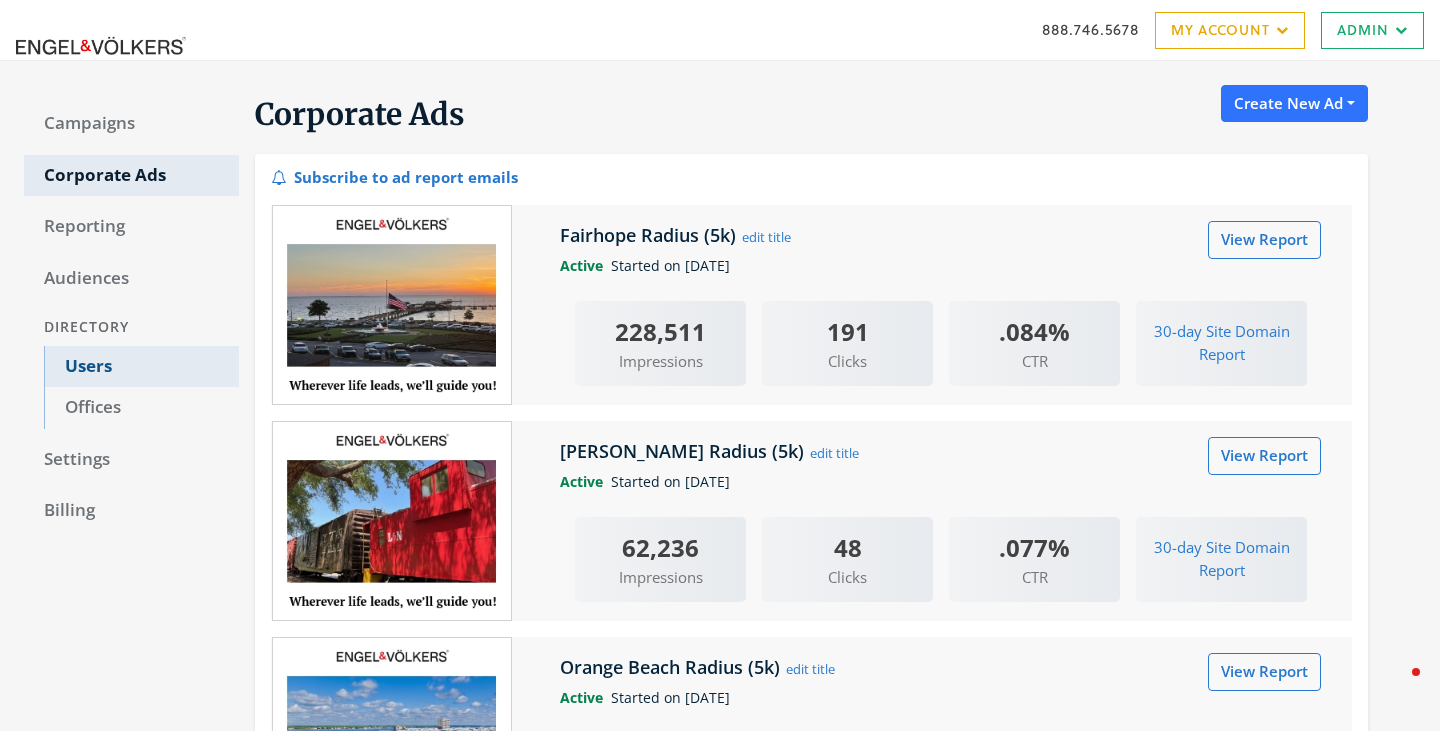 click on "Users" at bounding box center (141, 367) 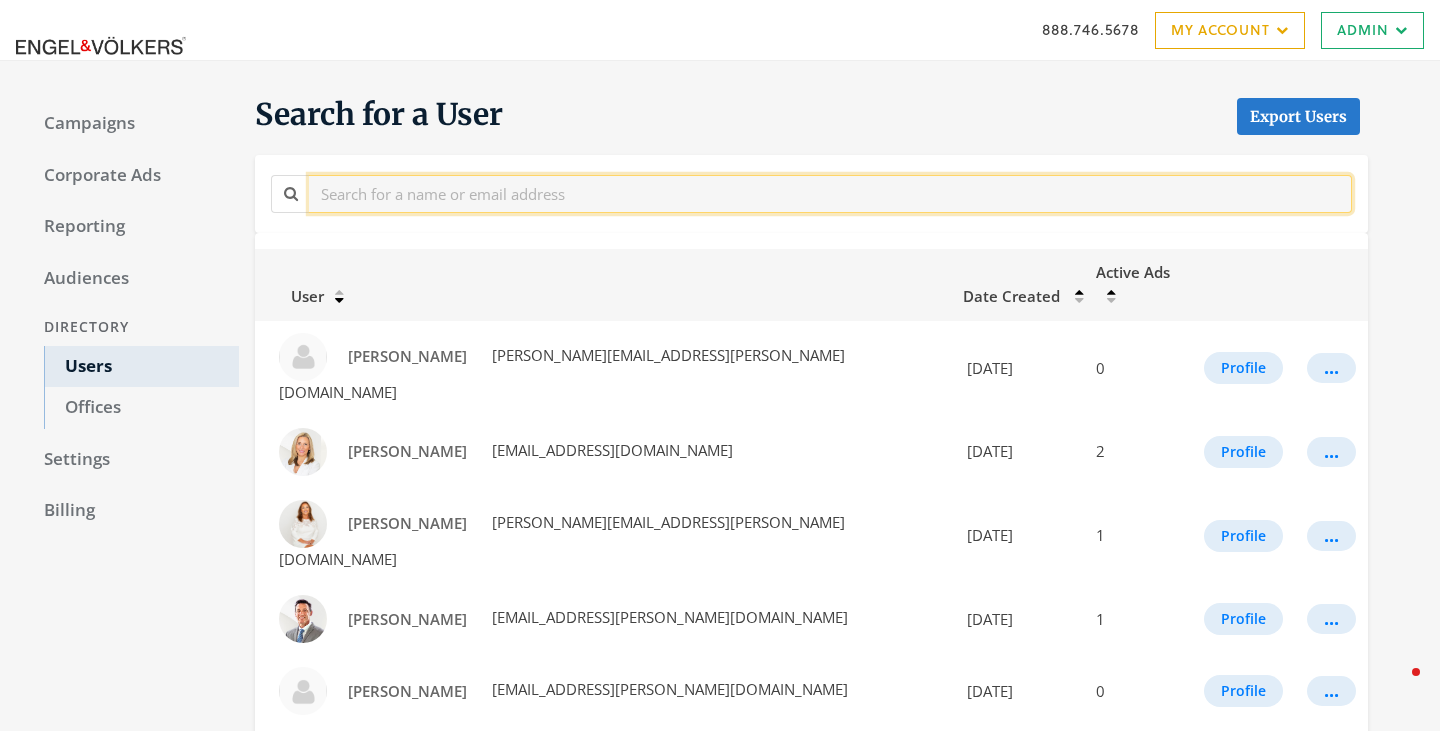 click at bounding box center (830, 193) 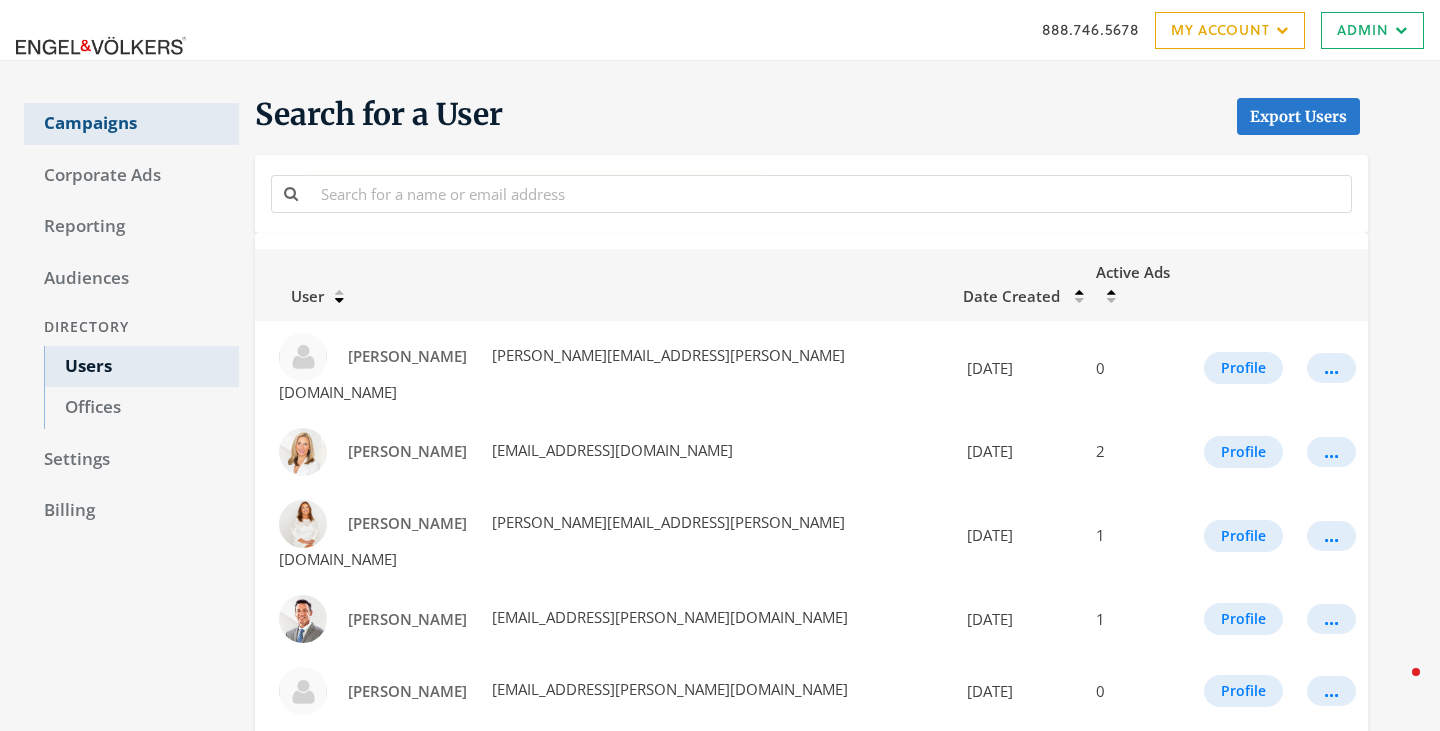 click on "Campaigns" at bounding box center [131, 124] 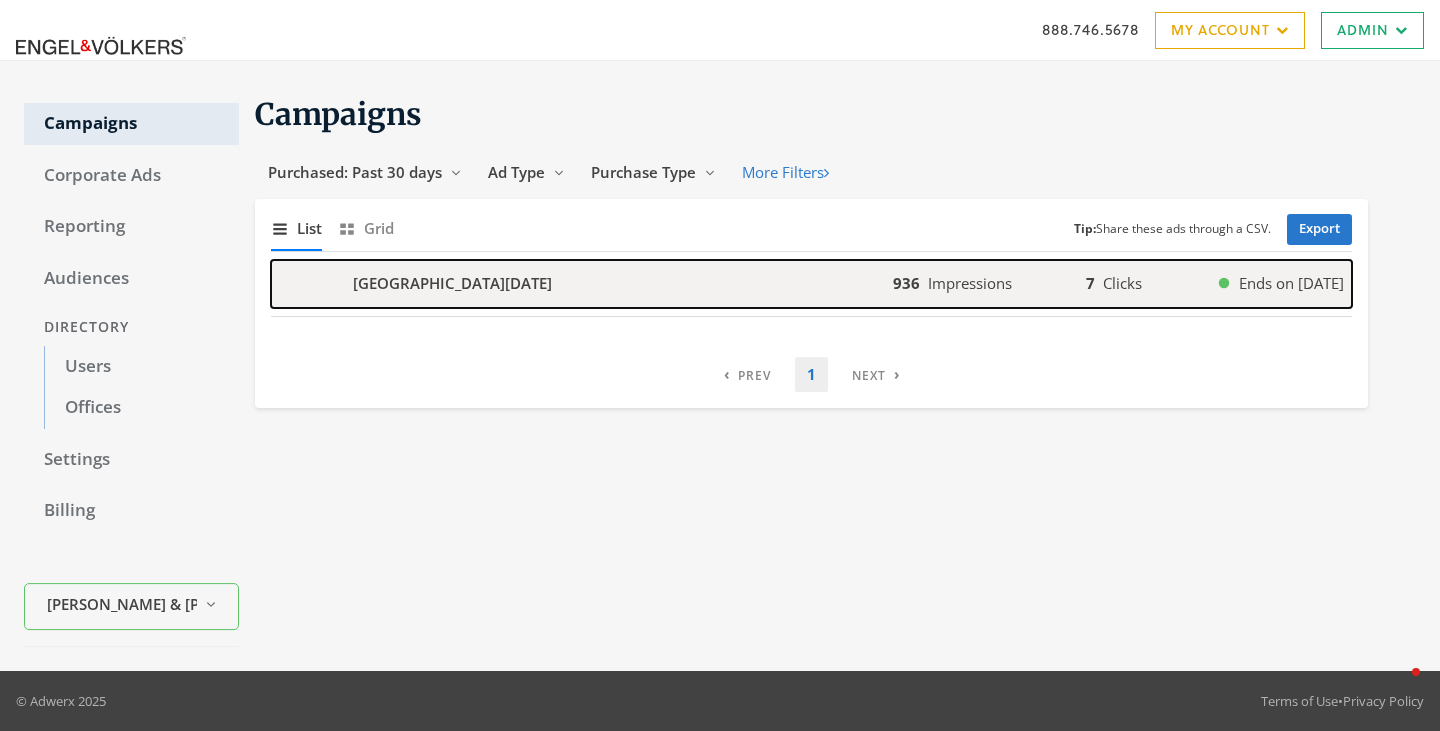 click on "7485 Coopers Landing Rd - 2025-07-13" at bounding box center (452, 283) 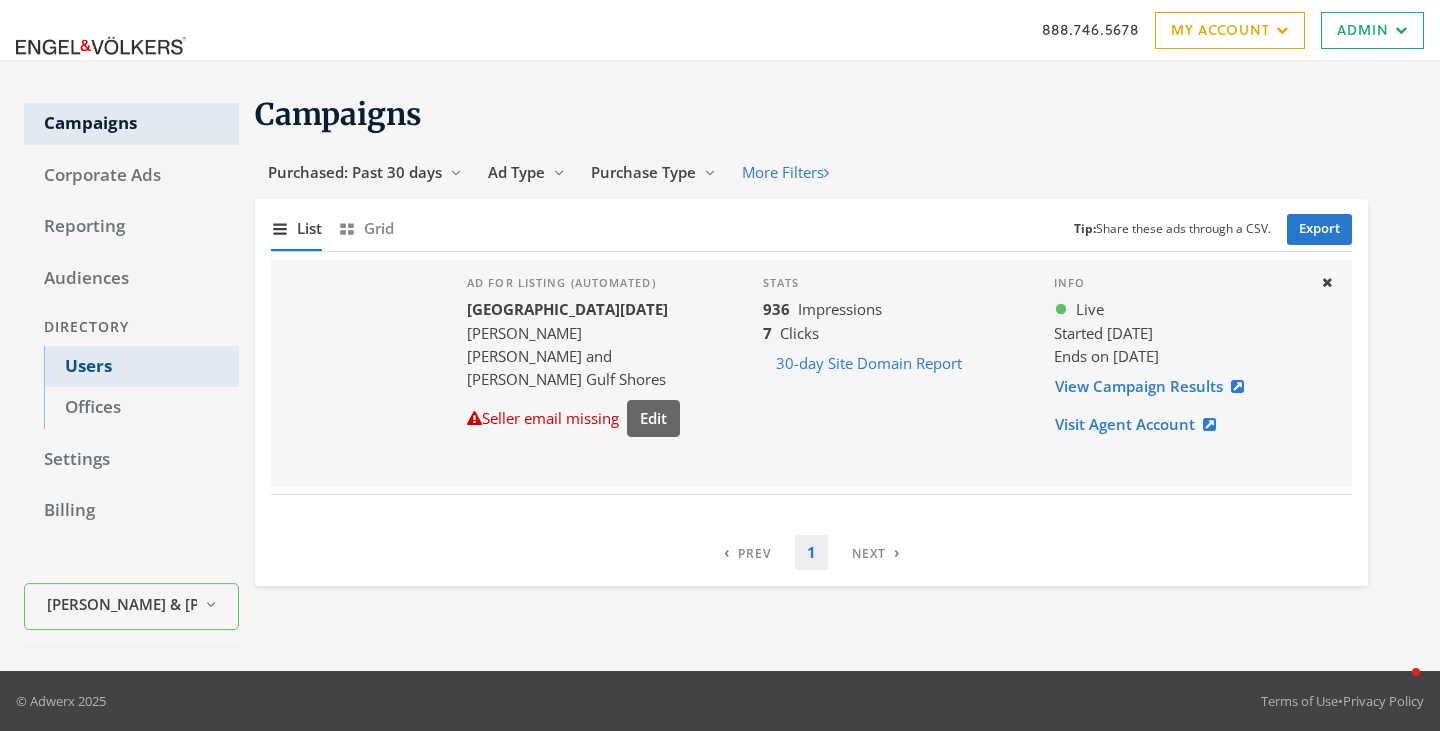 click on "Users" at bounding box center (141, 367) 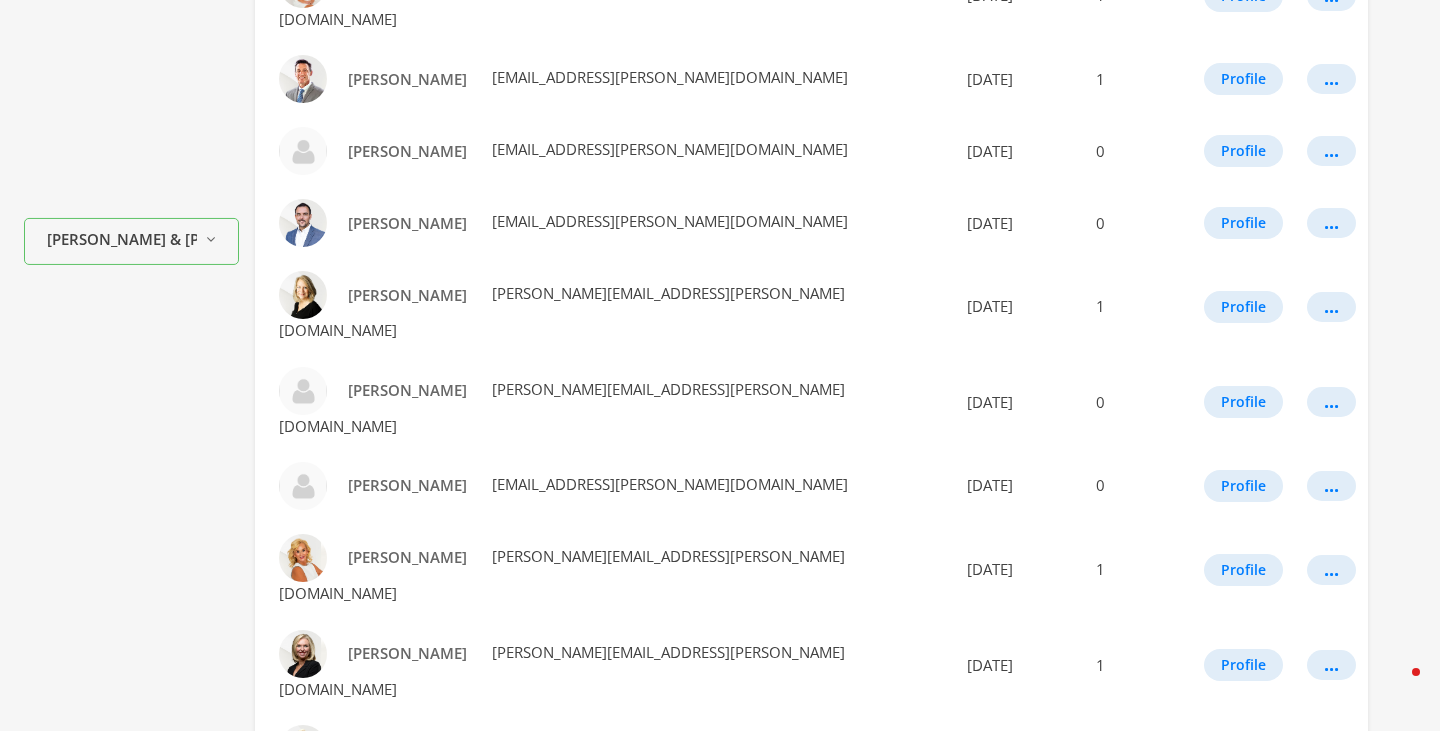 scroll, scrollTop: 0, scrollLeft: 0, axis: both 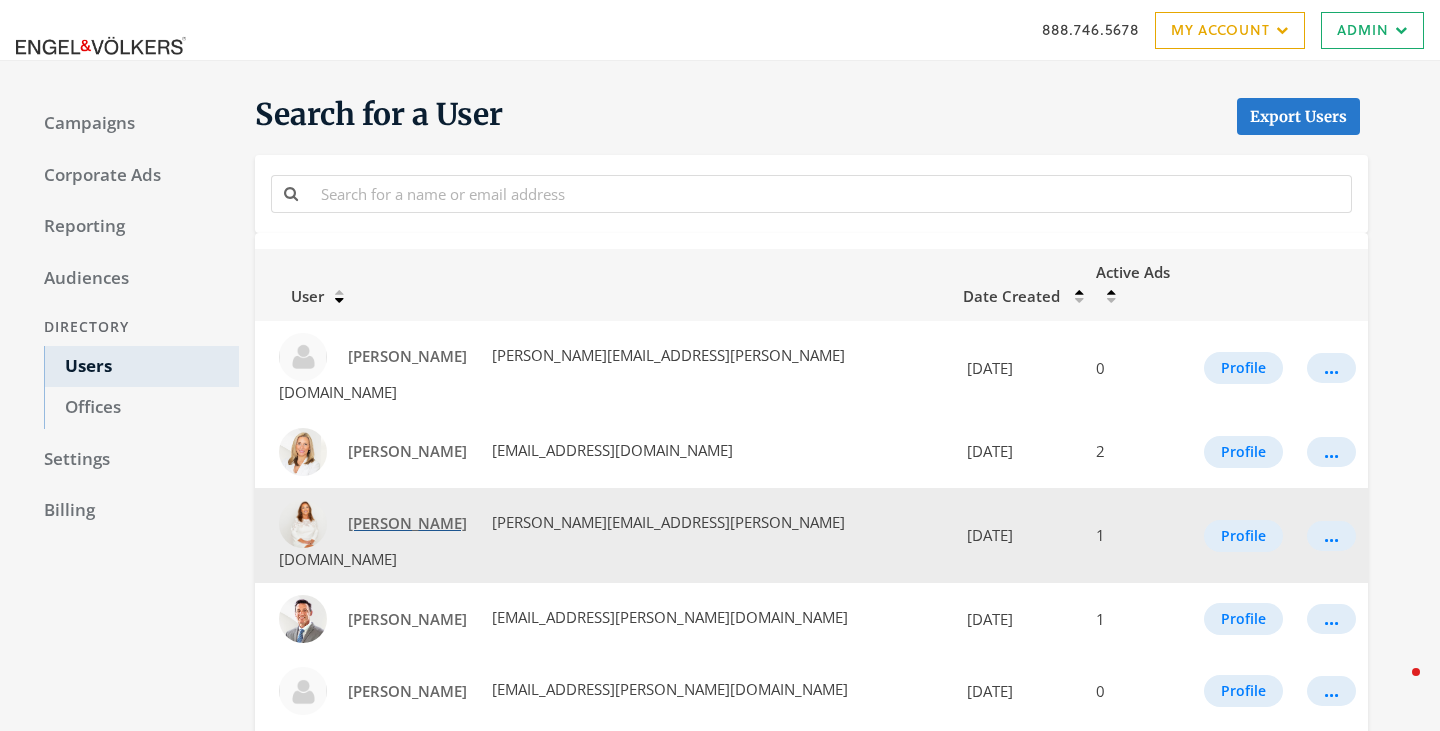 click on "Beverly Kennedy" at bounding box center [407, 523] 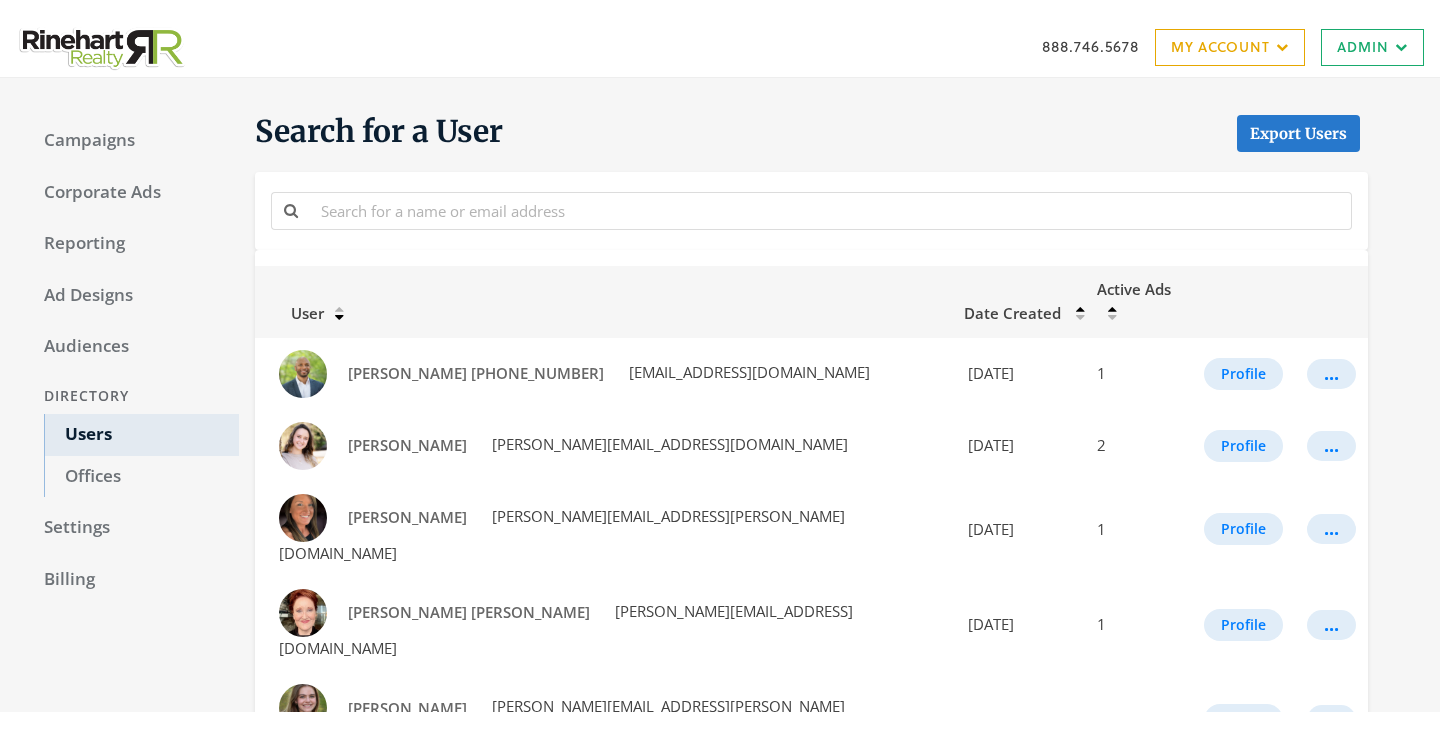 scroll, scrollTop: 0, scrollLeft: 0, axis: both 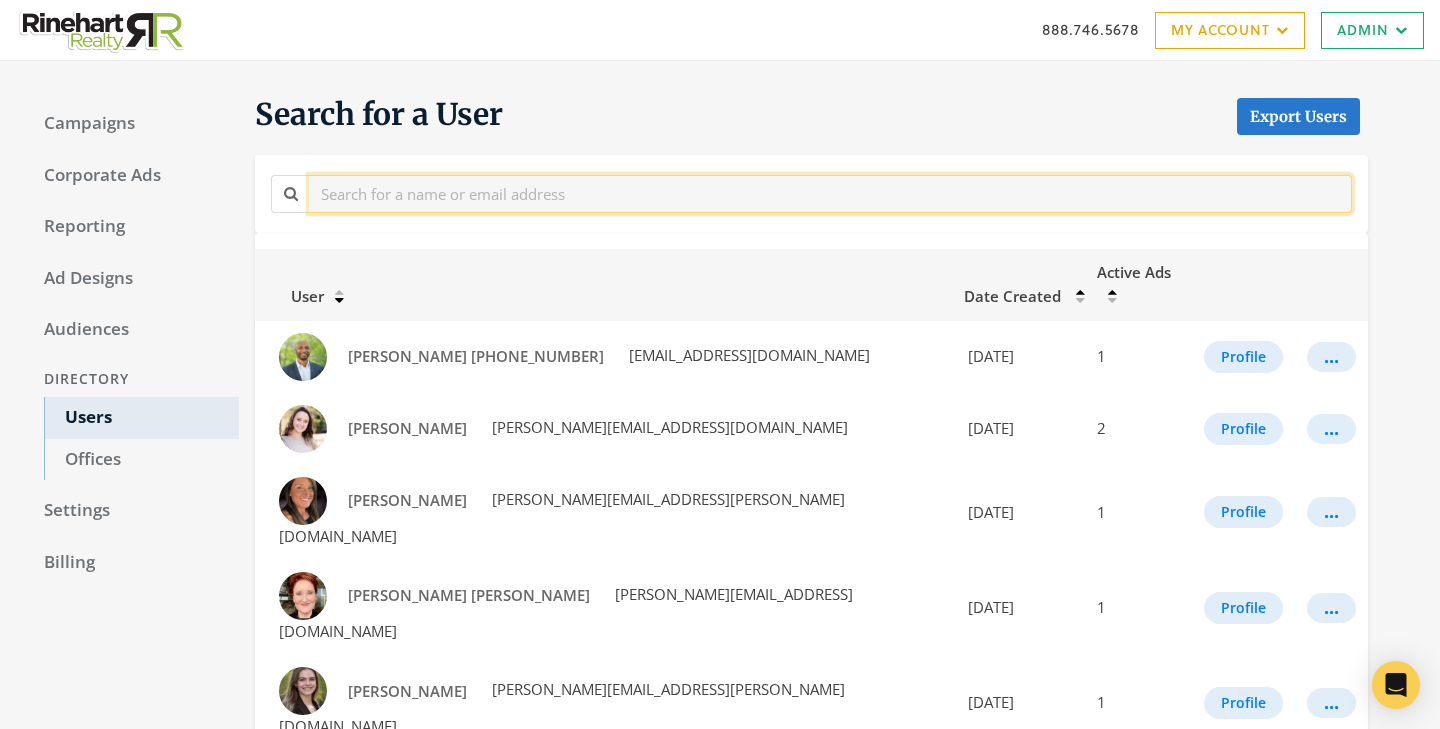 click at bounding box center [830, 193] 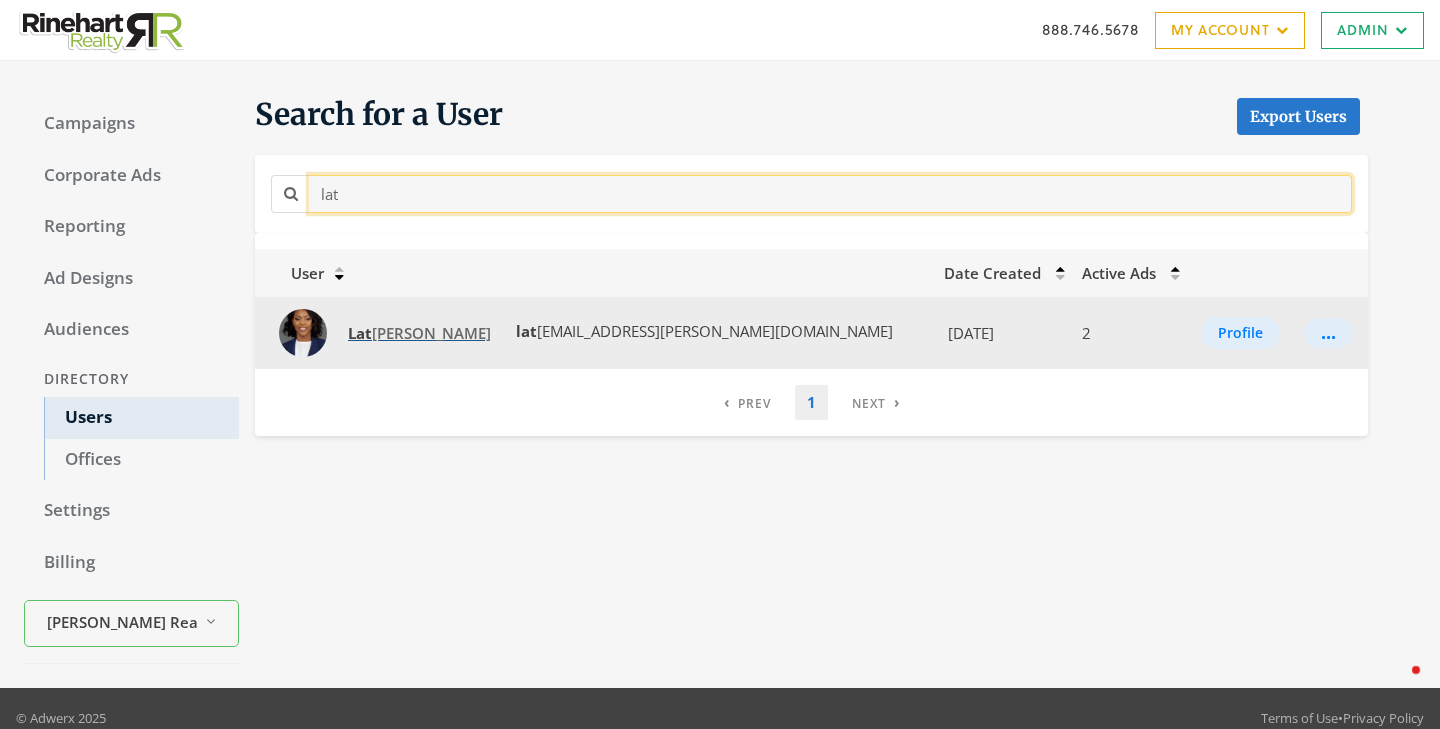 type on "lat" 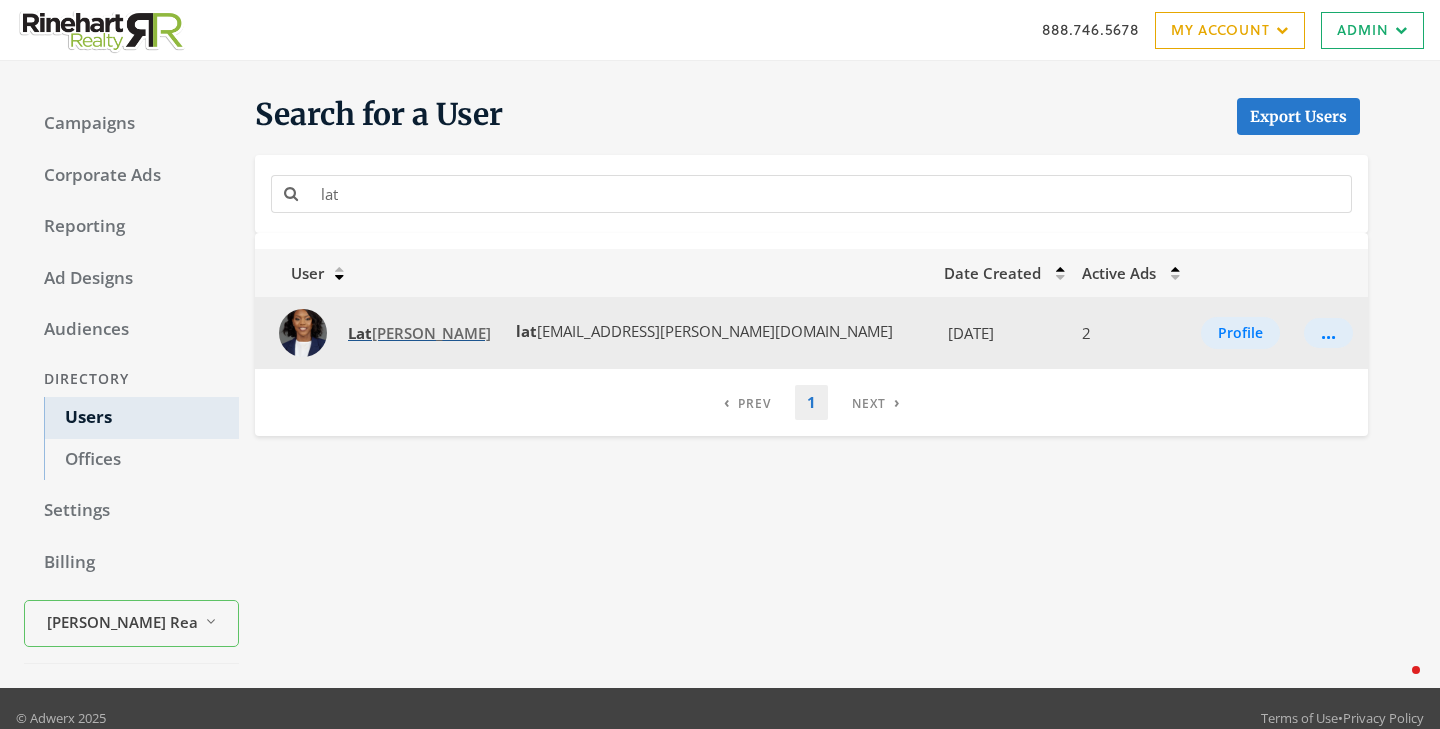 click on "Lat [PERSON_NAME]" at bounding box center [419, 333] 